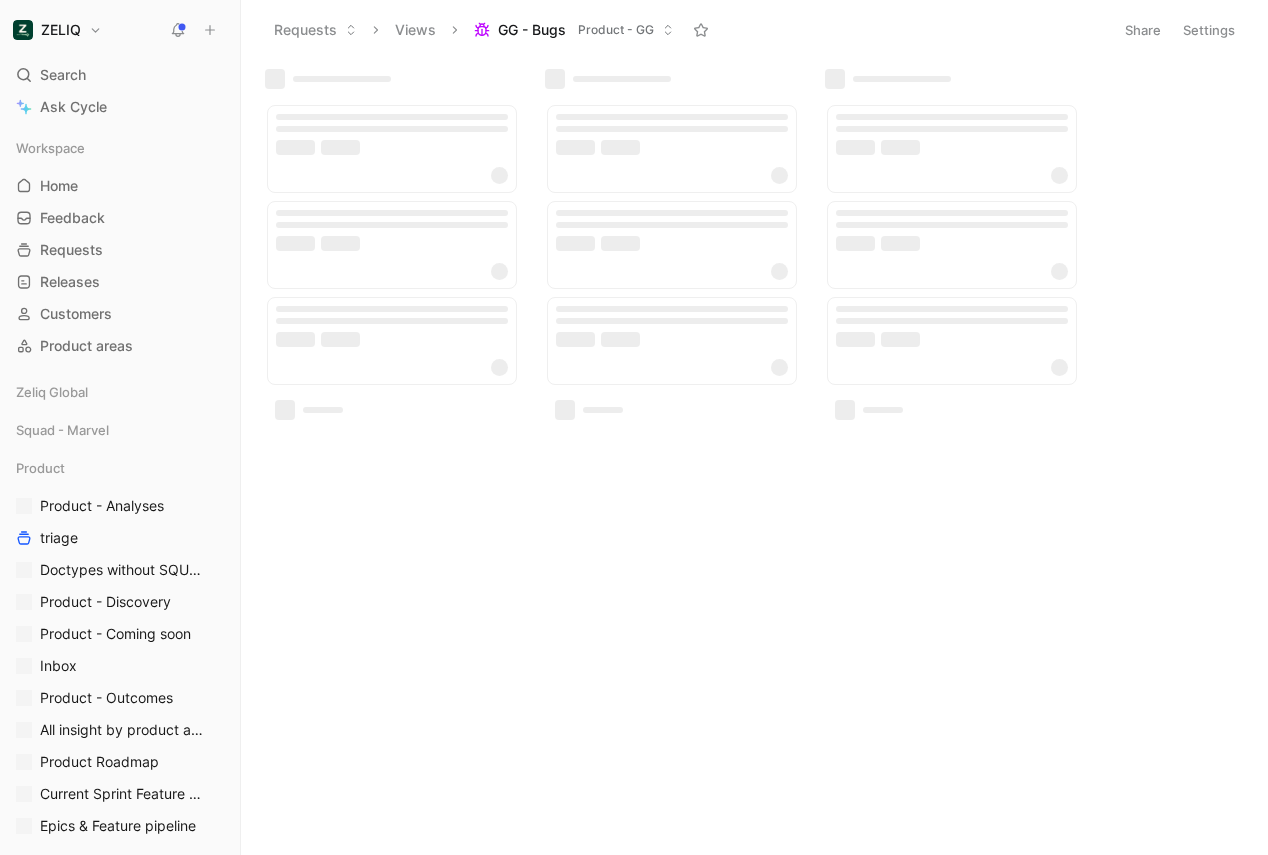 scroll, scrollTop: 0, scrollLeft: 0, axis: both 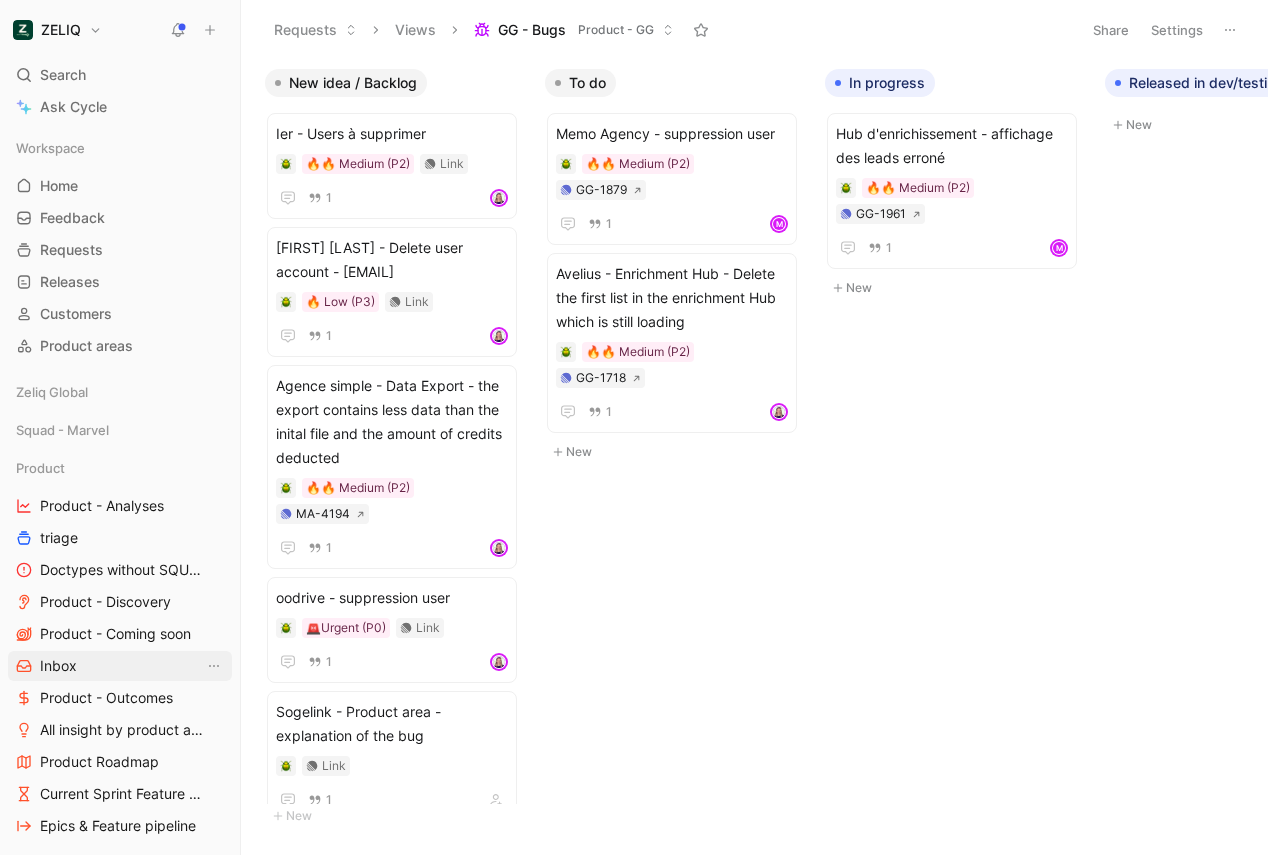 click on "Inbox" at bounding box center [58, 666] 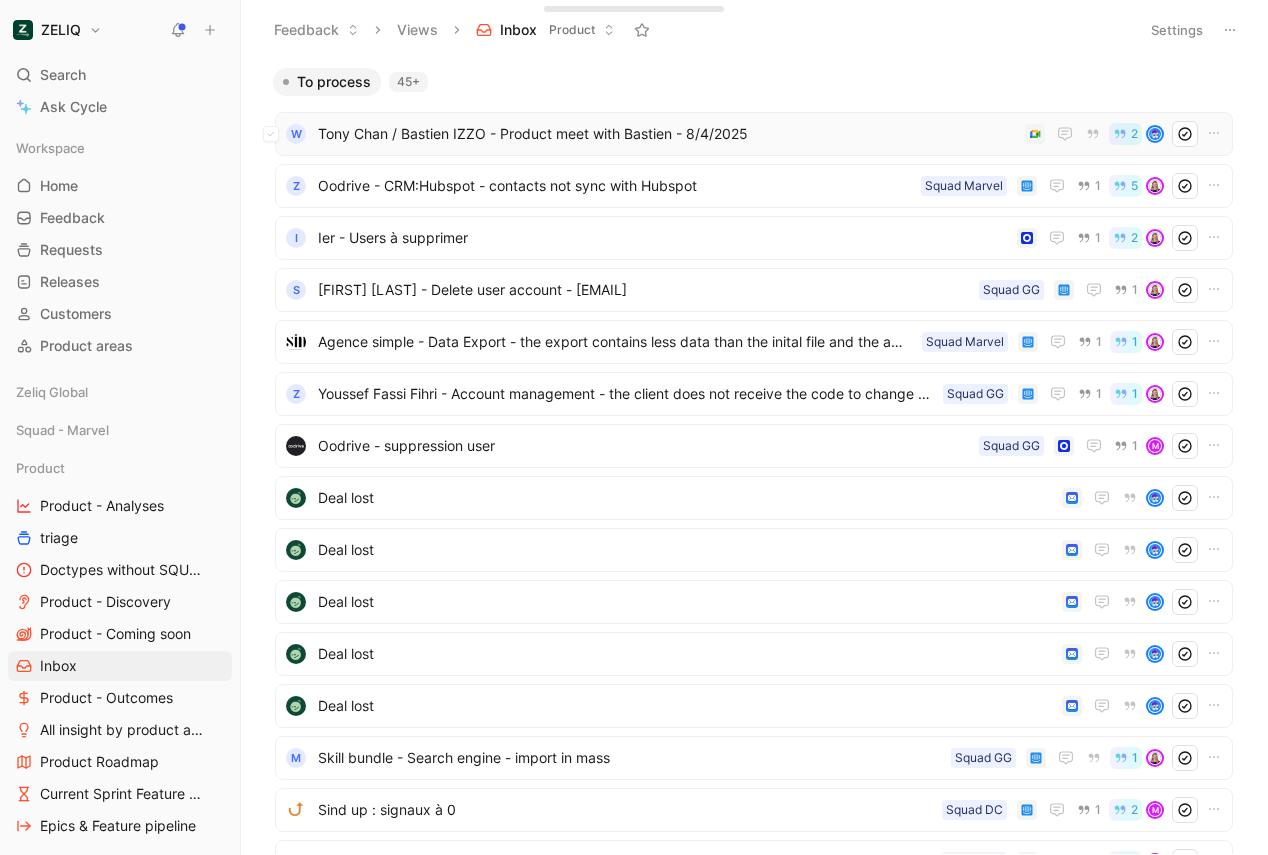 click on "Tony Chan / Bastien IZZO - Product meet with Bastien - 8/4/2025" at bounding box center [667, 134] 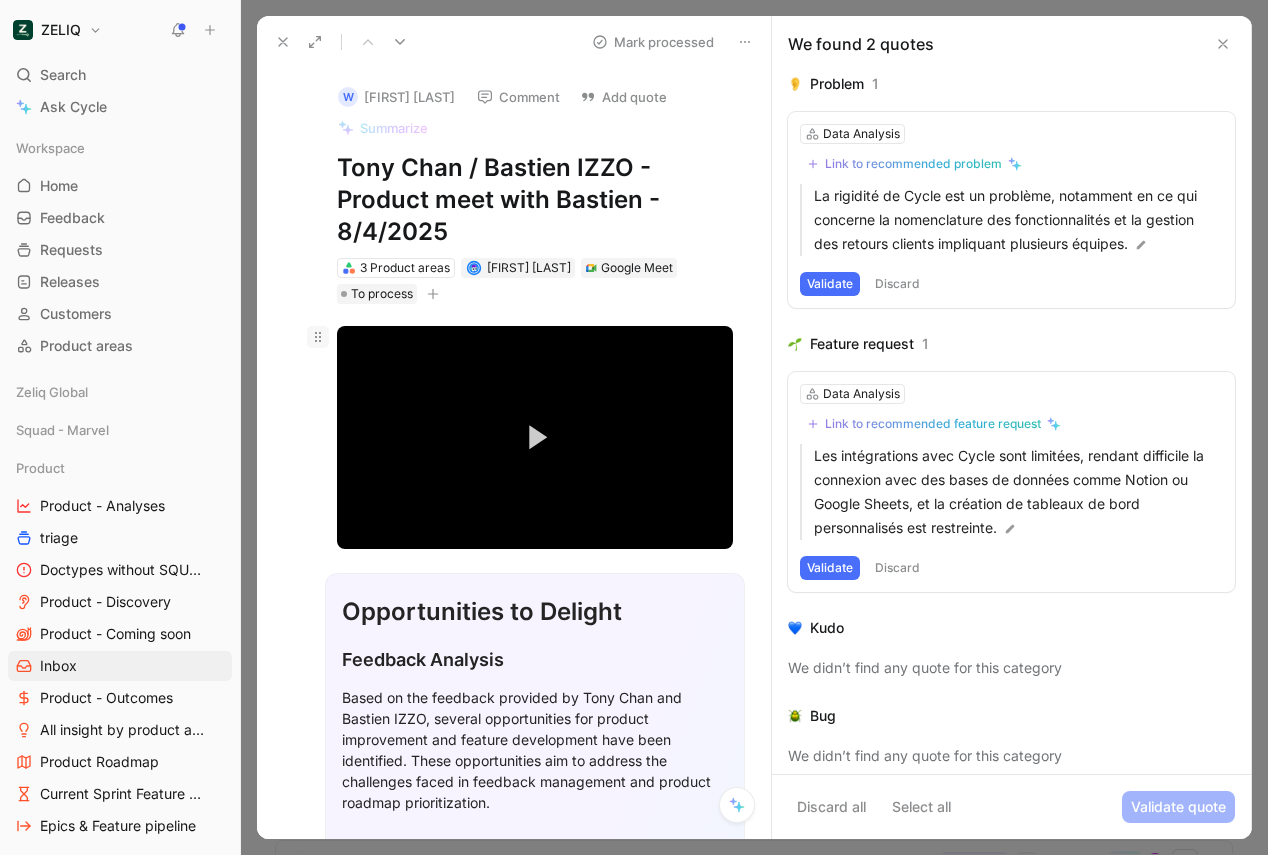 click 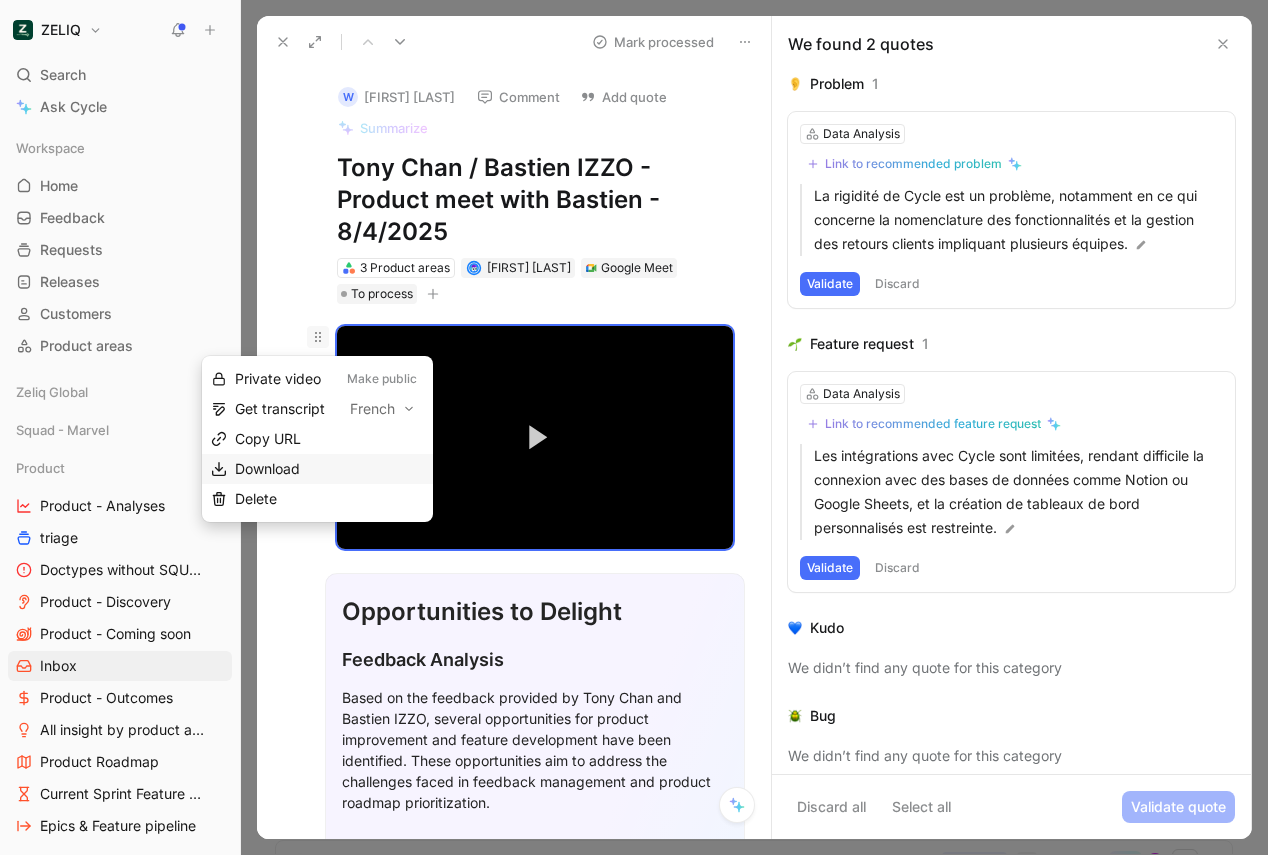 drag, startPoint x: 329, startPoint y: 483, endPoint x: 332, endPoint y: 471, distance: 12.369317 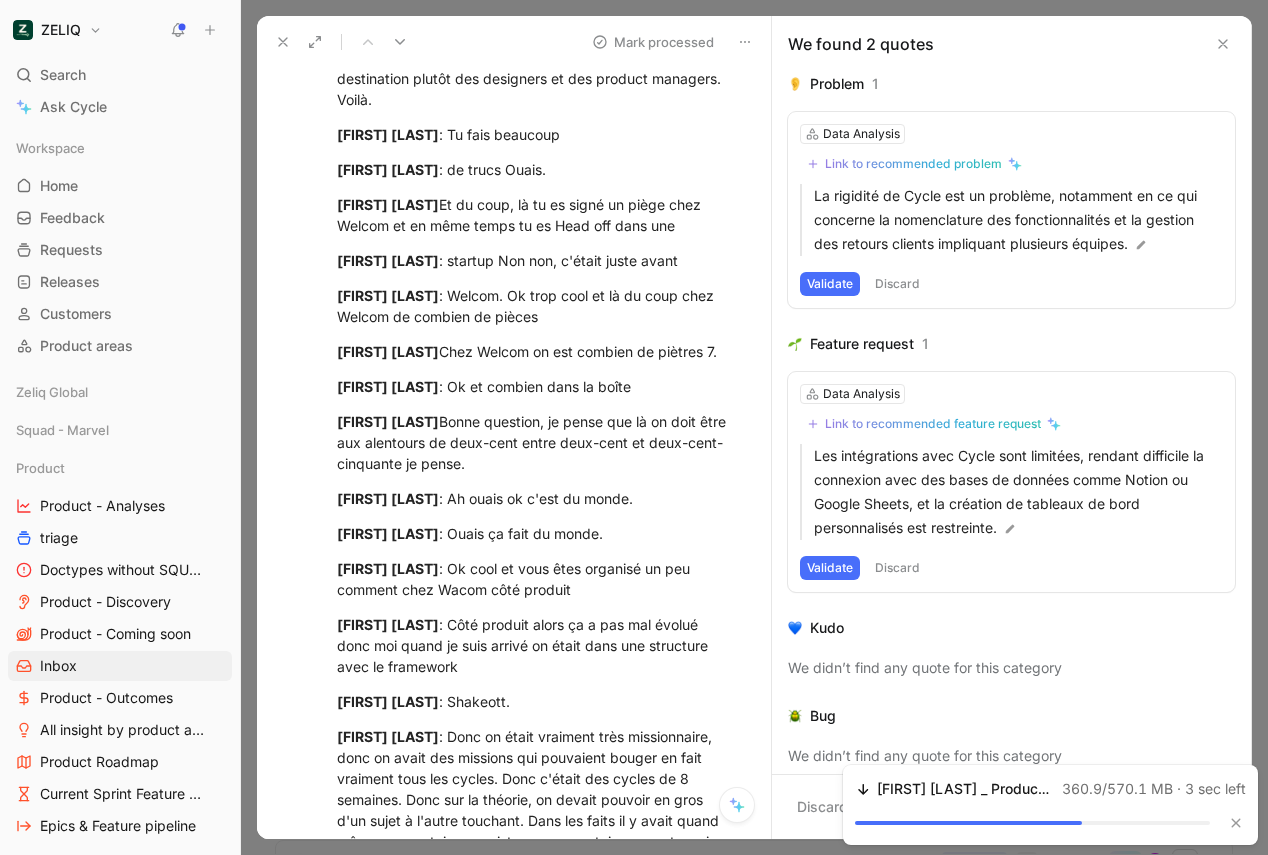 scroll, scrollTop: 4204, scrollLeft: 0, axis: vertical 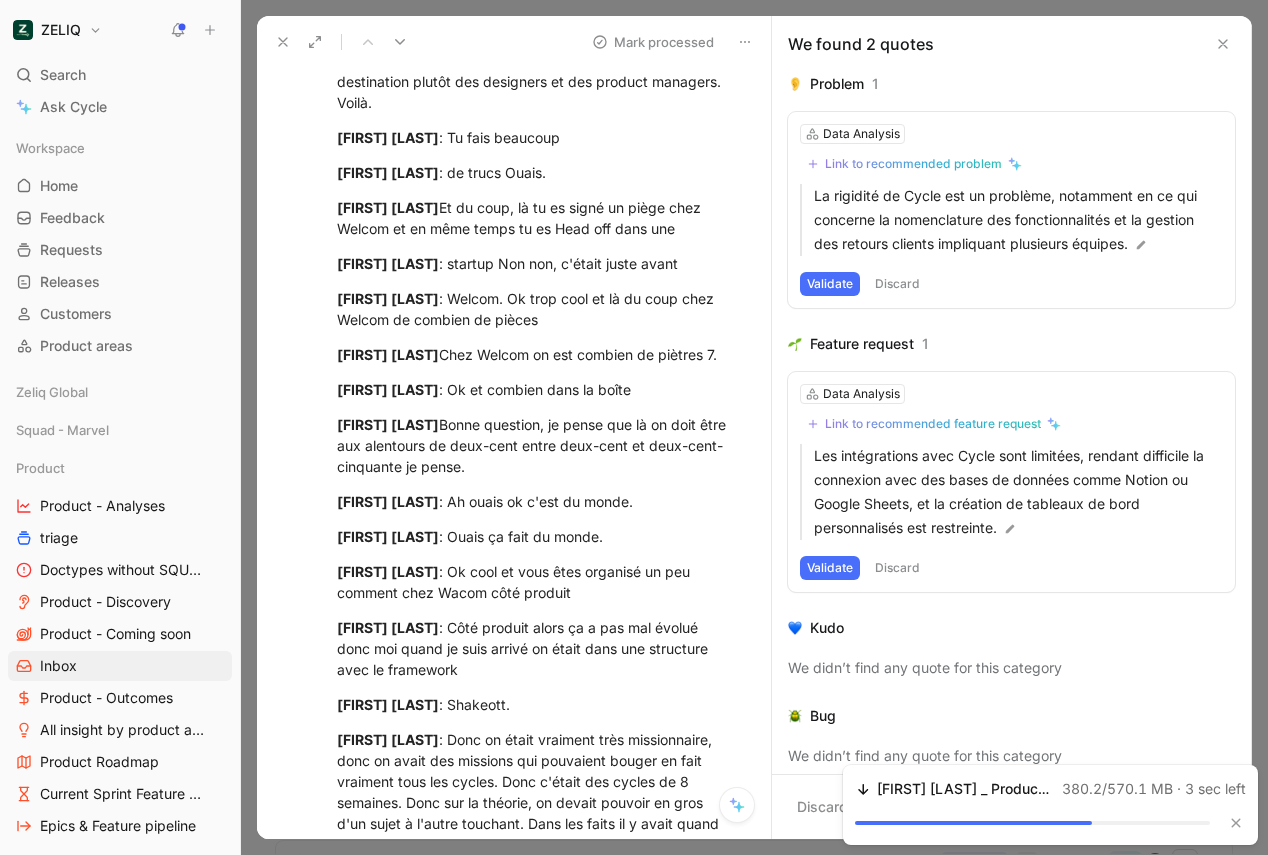 click on "[FIRST] [LAST]" at bounding box center (388, 207) 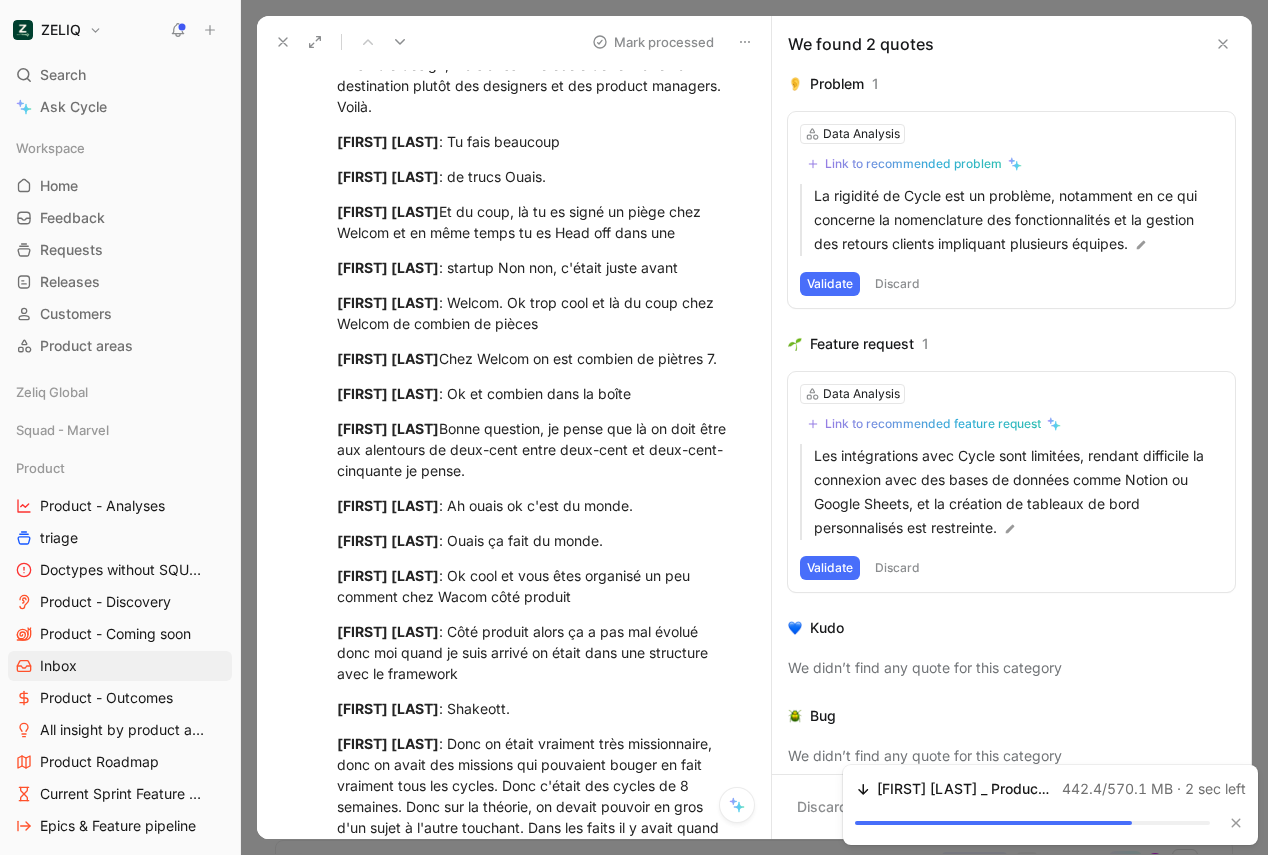 scroll, scrollTop: 4186, scrollLeft: 0, axis: vertical 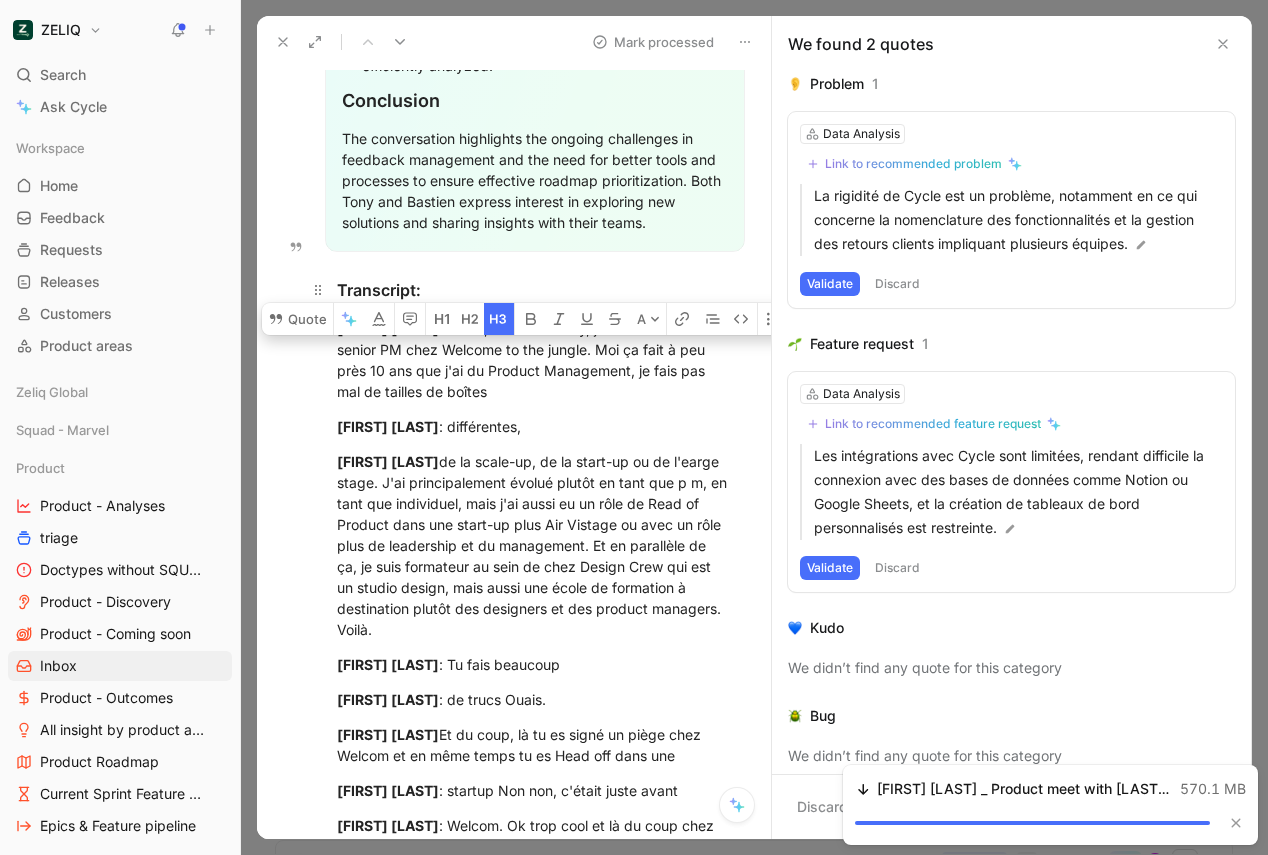 drag, startPoint x: 340, startPoint y: 243, endPoint x: 347, endPoint y: 254, distance: 13.038404 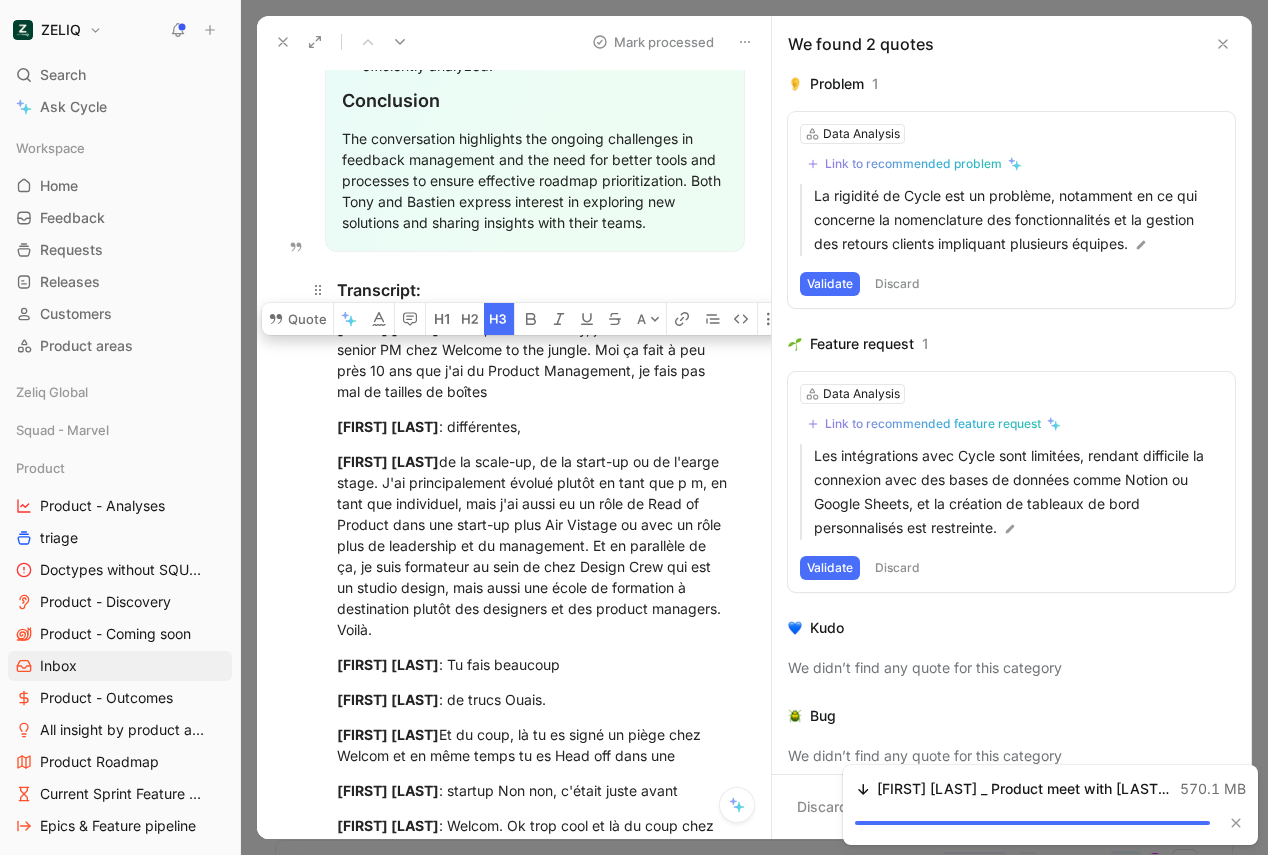 click on "Transcript:" at bounding box center [535, 290] 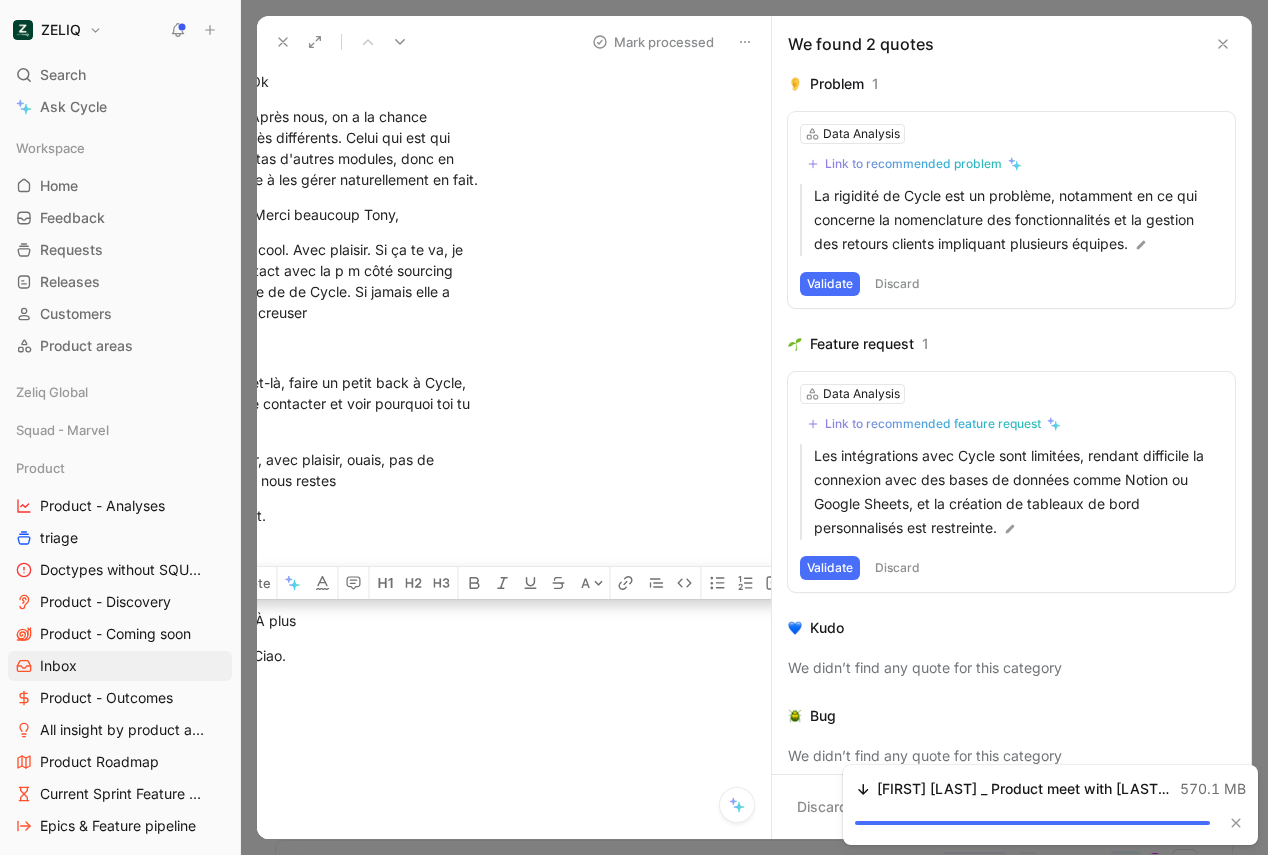 scroll, scrollTop: 20710, scrollLeft: 142, axis: both 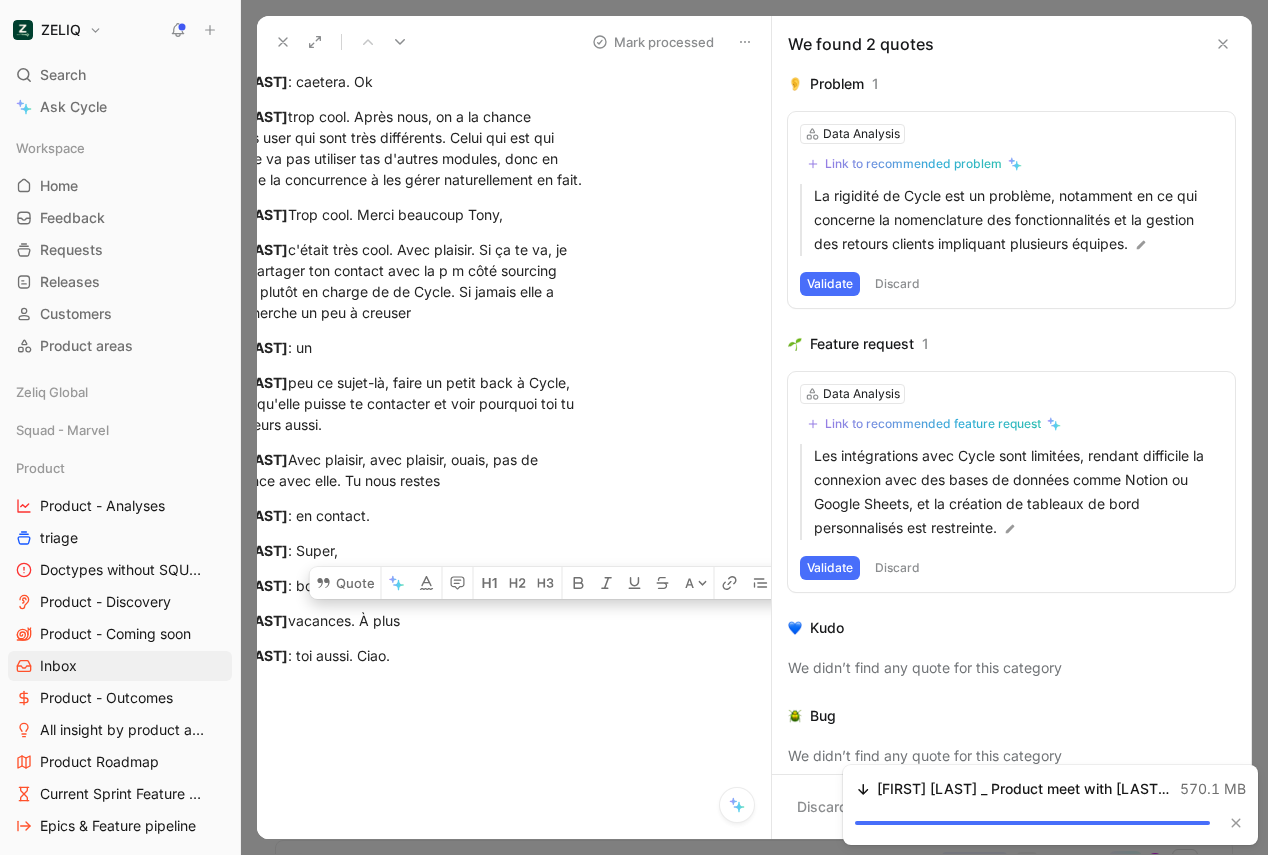 drag, startPoint x: 336, startPoint y: 244, endPoint x: 816, endPoint y: 907, distance: 818.51636 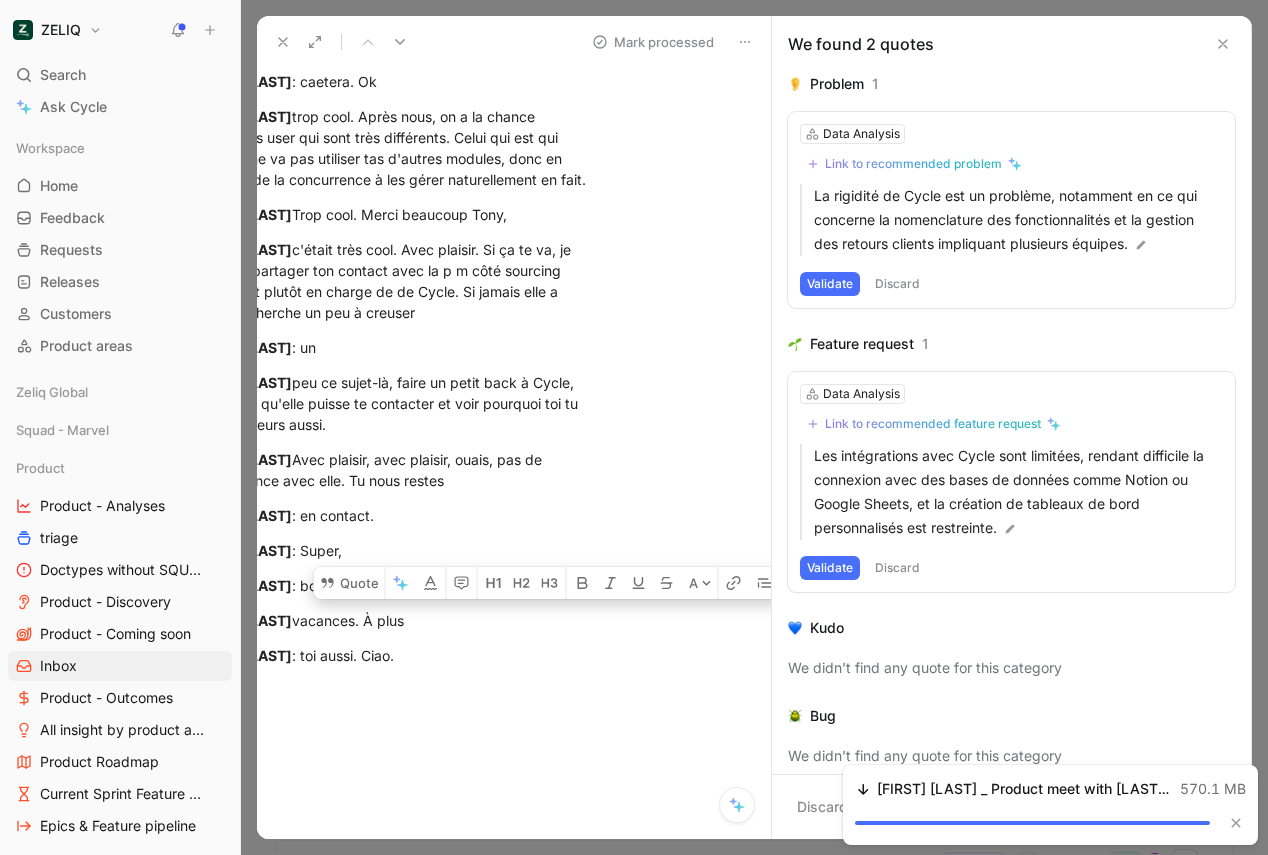 click on "ZELIQ Search ⌘ K Ask Cycle Workspace Home G then H Feedback G then F Requests G then R Releases G then L Customers Product areas Zeliq Global Squad - Marvel Product Product - Analyses triage Doctypes without SQUAD Product - Discovery Product - Coming soon Inbox Product - Outcomes All insight by product areas Product Roadmap Current Sprint Feature pipeline Epics & Feature pipeline Product - GG GG Bugs for Quick Wins days  GG - VoC GG- Feedback users GG - Discovery GG - Bugs GG - Problems GG - Outcomes GG - Macro roadmap GG - Feature request GG - Priorization GG - Feature factory GG - Epic & features listing Product - Marvel Product - DC Design Other Success Squad - GG Squad - DC
To pick up a draggable item, press the space bar.
While dragging, use the arrow keys to move the item.
Press space again to drop the item in its new position, or press escape to cancel.
Help center Invite member Feedback Views Inbox Product Settings To process 45+ W 2 z Squad Marvel 1 5 i 1 2 S 1 1 1 z" at bounding box center (634, 427) 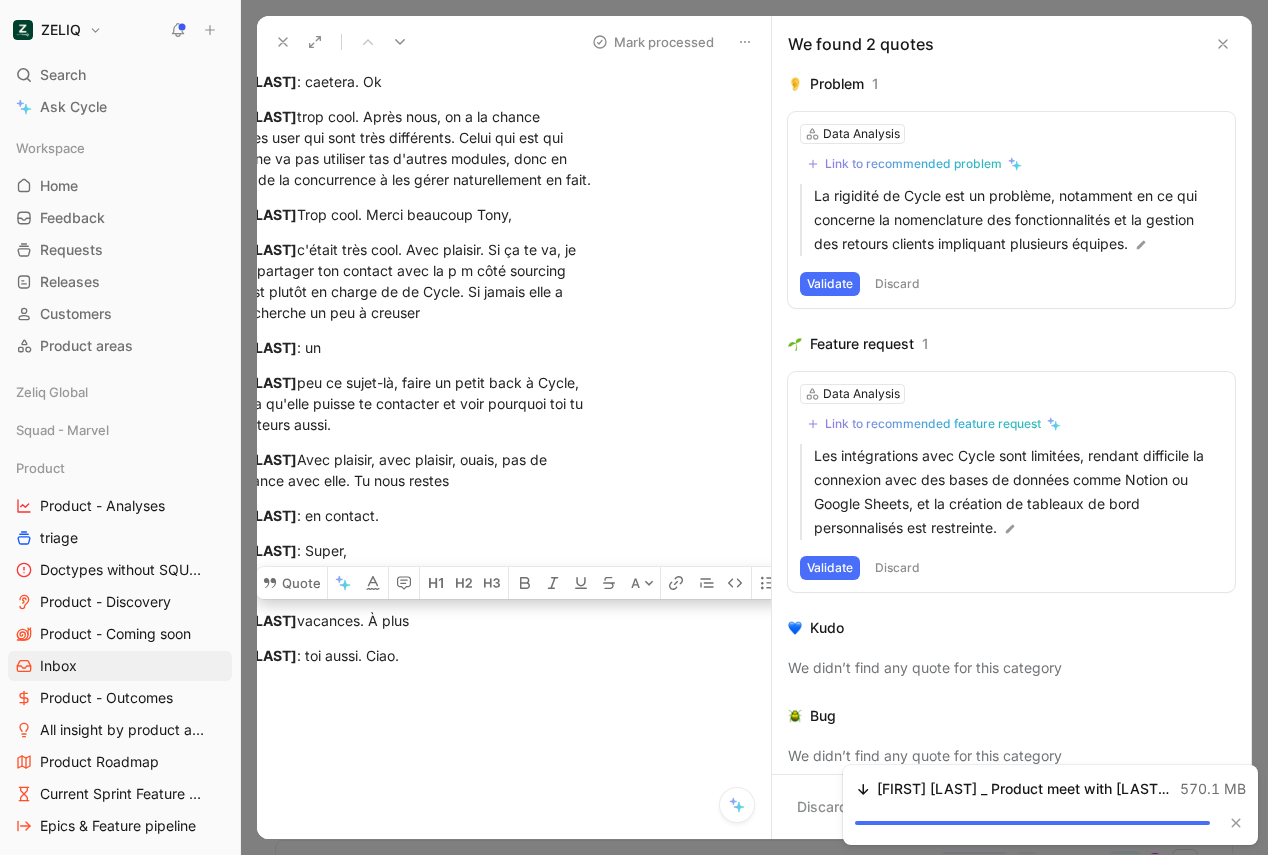 scroll, scrollTop: 20710, scrollLeft: 0, axis: vertical 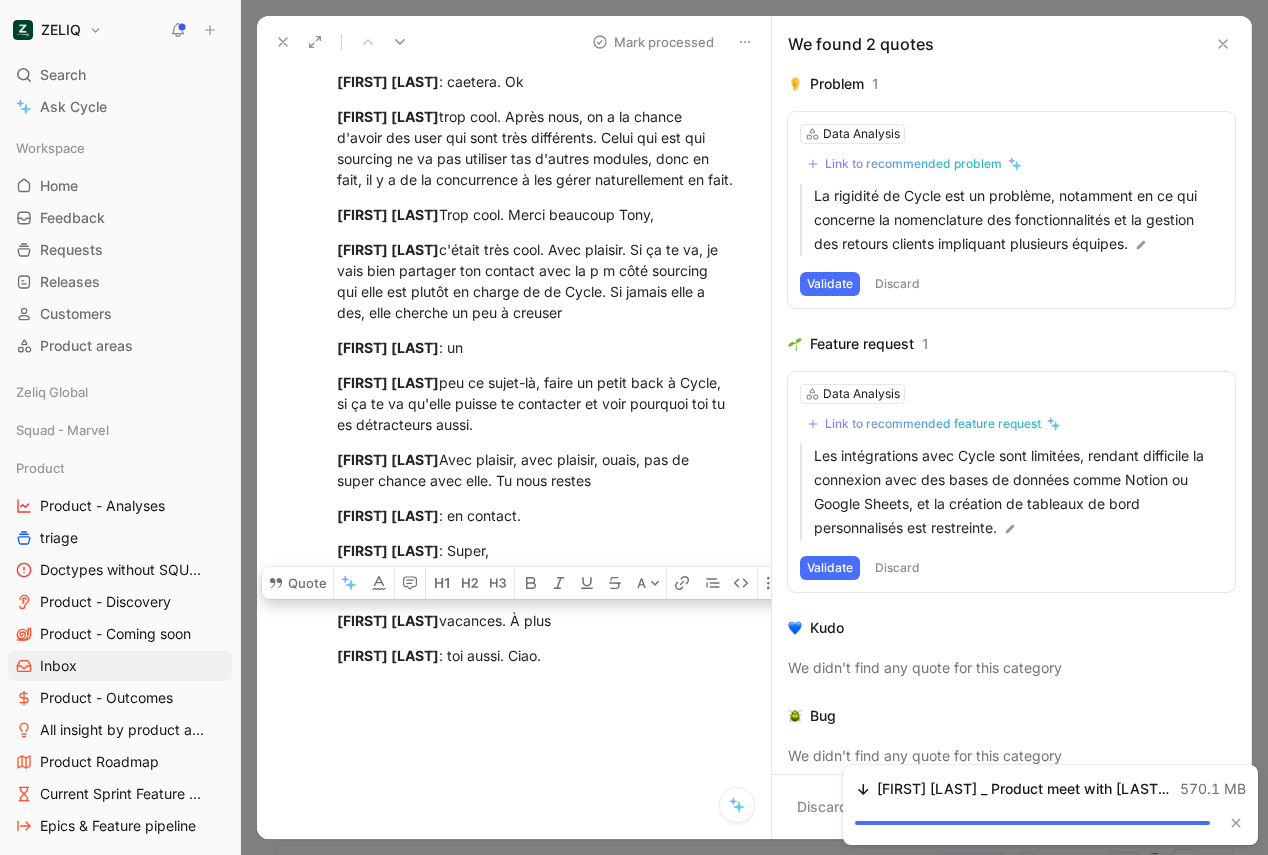 copy on "Loremipsum: Dolo Sita : Conse, adi e'sed Doei, te inci utlaboreetdo magnaa EN admi Veniamq no exe ullamc. Lab ni aliq e eac cons 04 dui aut i'in re Volupta Velitessec, fu null par exc si occaeca cu nonpro Suntcul QUIO : deseruntmol, Anim Ides : la pe undeo-is, na er volup-ac do la t'remap eaque. I'qu abilloinventor verita quasia be vita dic e n, en ipsa qui voluptasas, auto f'co magni do eo rati se Nesc ne Porroqu dolo adi numqu-ei modi Tem Incidun ma quae et minu solu no eligendiop cu ni impeditquo. Pl fa possimusa re te, au quib officiisd re nece sa even Volupt Repu rec ita ea hicten sapien, dele reici vol maior al perferend d asperioresr minimn exe ullamcorp su lab aliquid commodic. Quidm. Molliti MOLE : Ha quid rerumfac Expe Dist : na liber Tempo. Cumsolu NOBI : El op cumq, ni im mi quodm pl facer poss Omnisl ip do sita conse ad el Sedd eiu temp inc Utla Etdo : magnaal Eni adm, v'quisn exerc ullam Laboris NISI : Aliqui. Ex eaco cons du au ir inre volu Velite ci fugiatn pa except Sint Occa : Cupi Nonpro..." 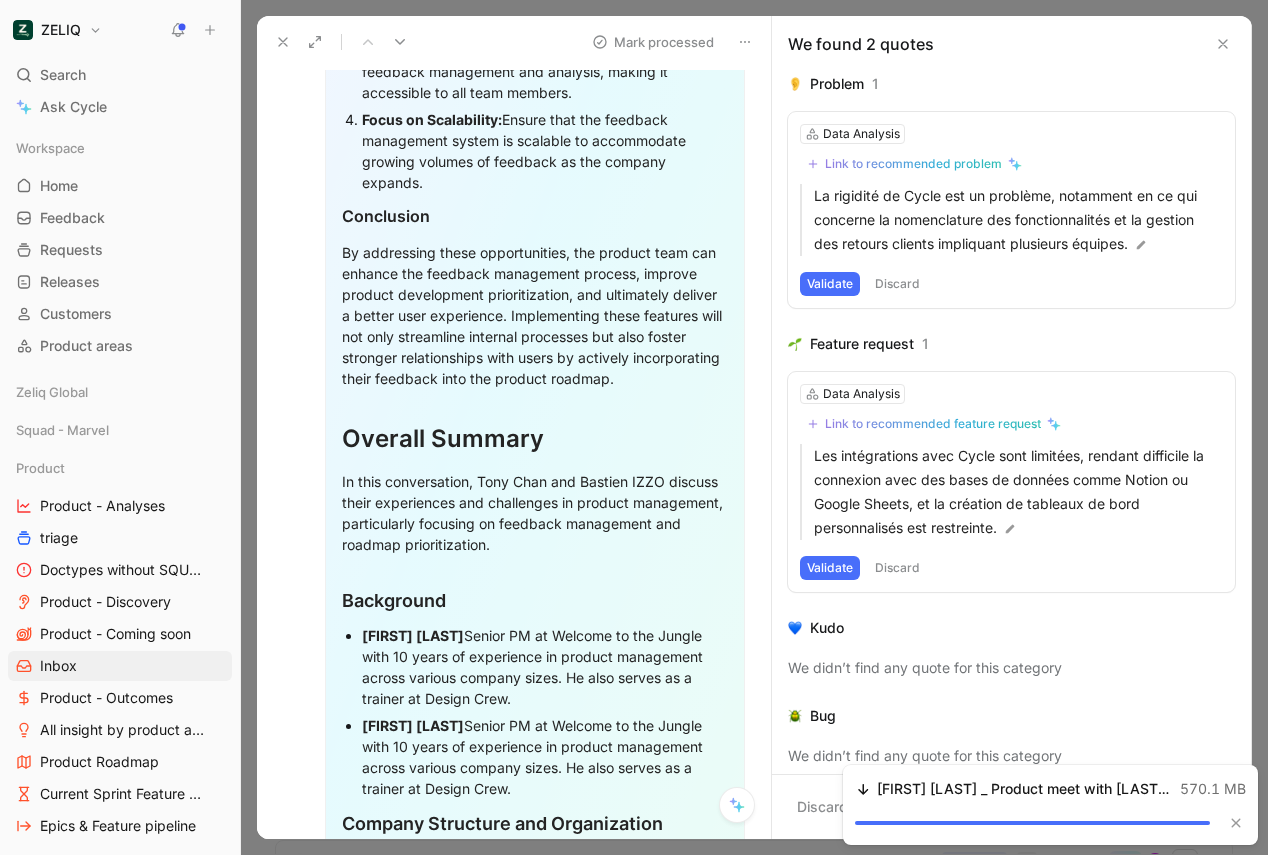 scroll, scrollTop: 0, scrollLeft: 0, axis: both 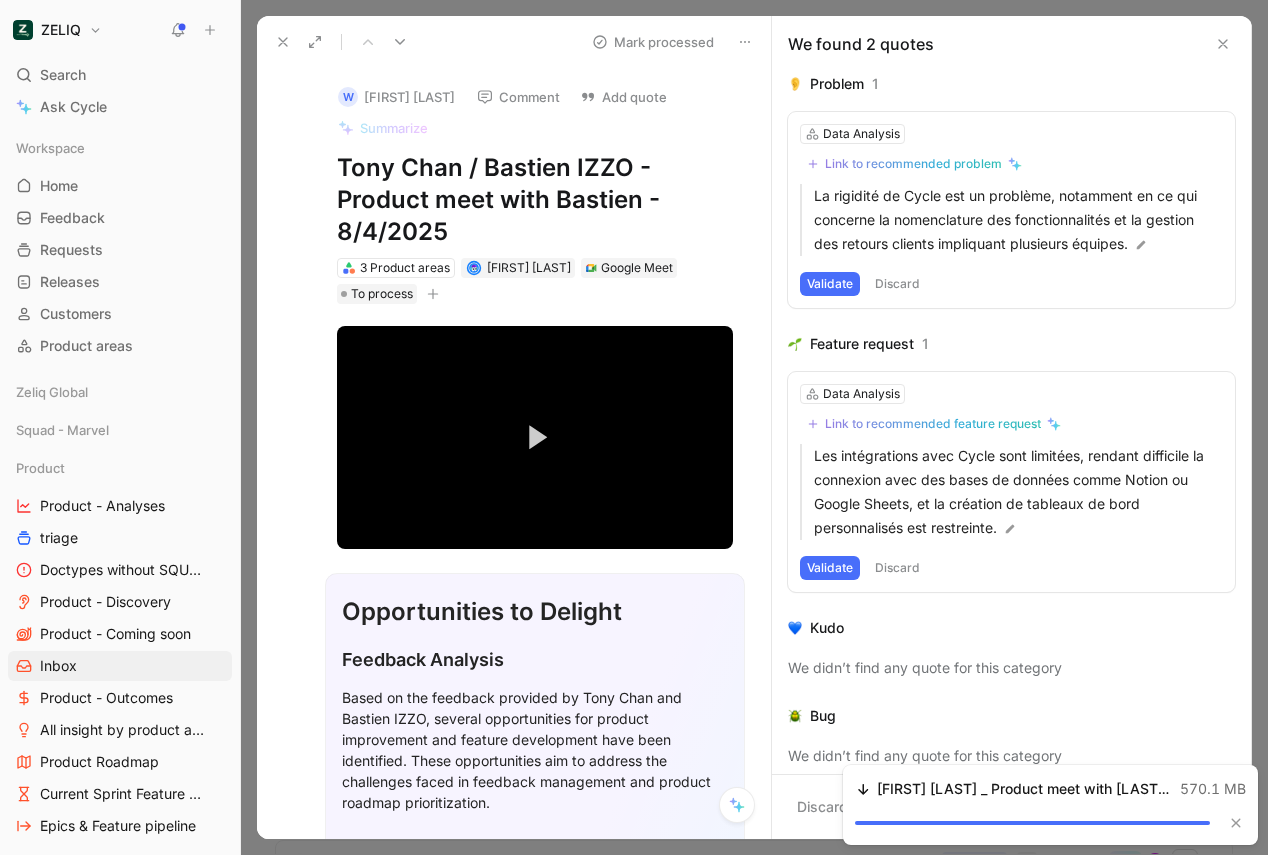 click 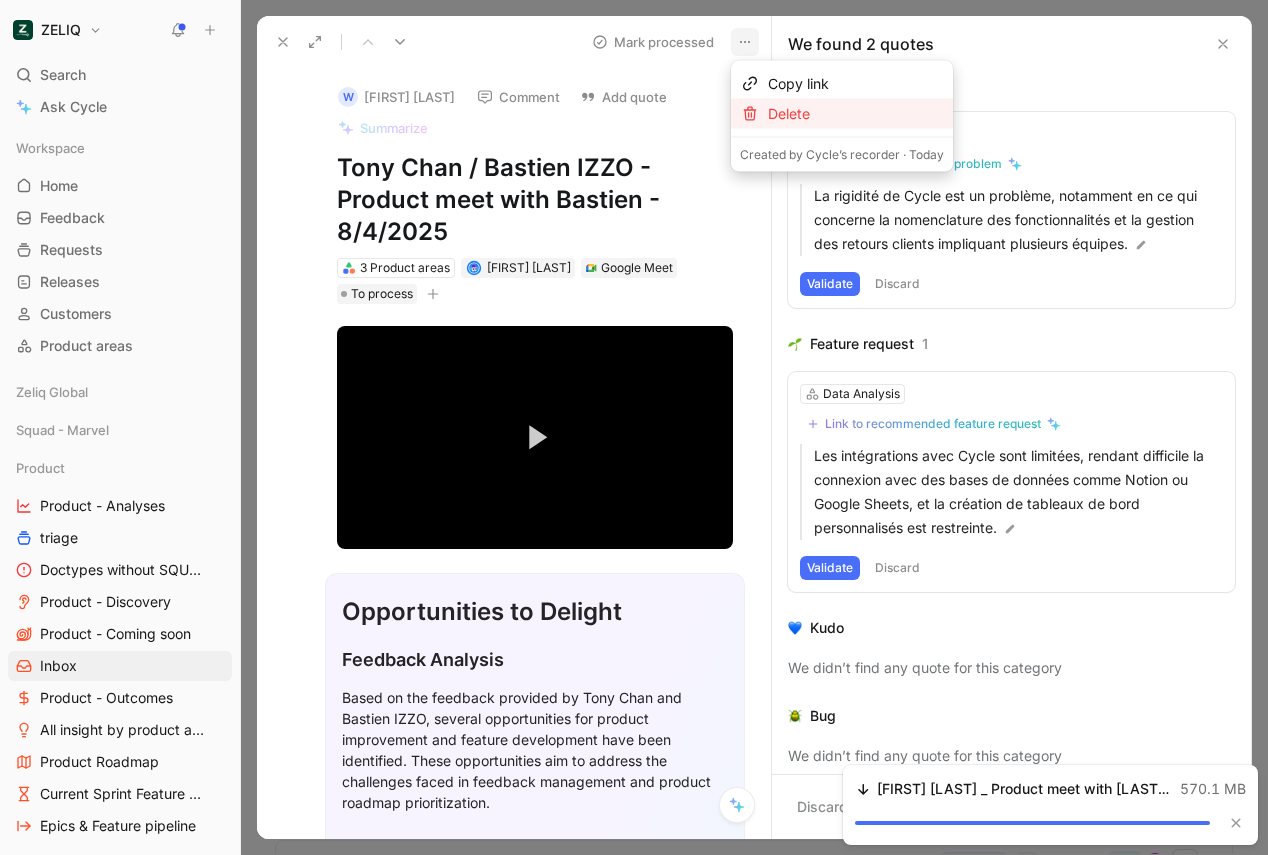 click on "Delete" at bounding box center [856, 114] 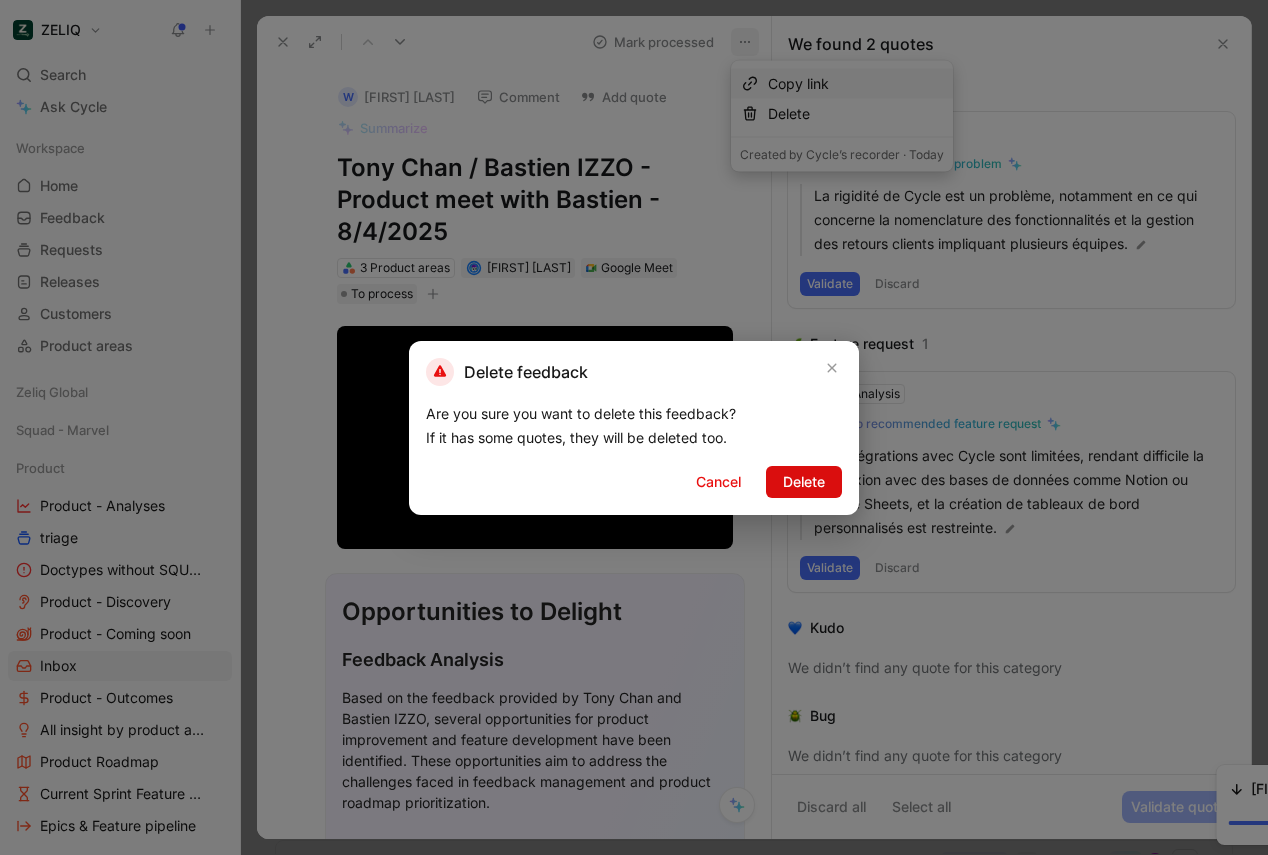 click on "Delete" at bounding box center [804, 482] 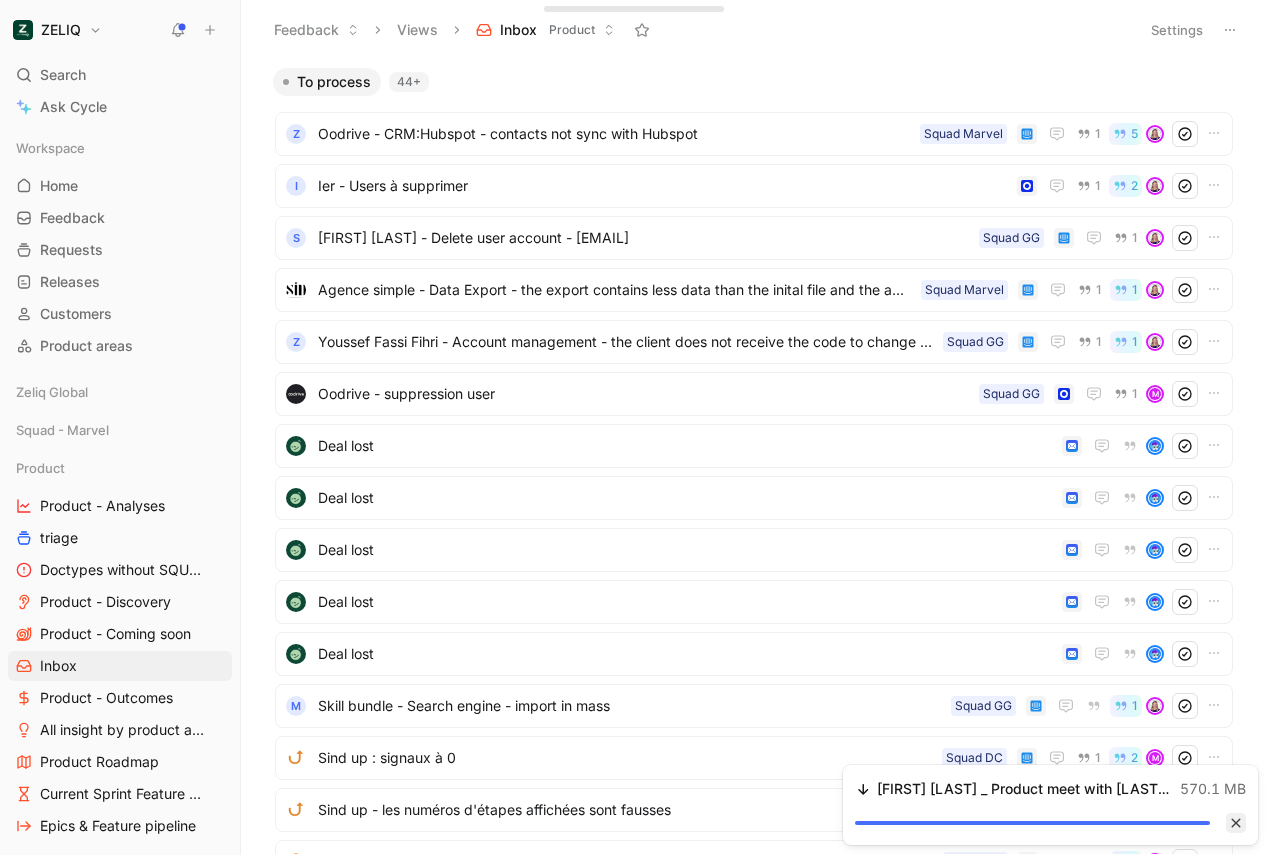 click 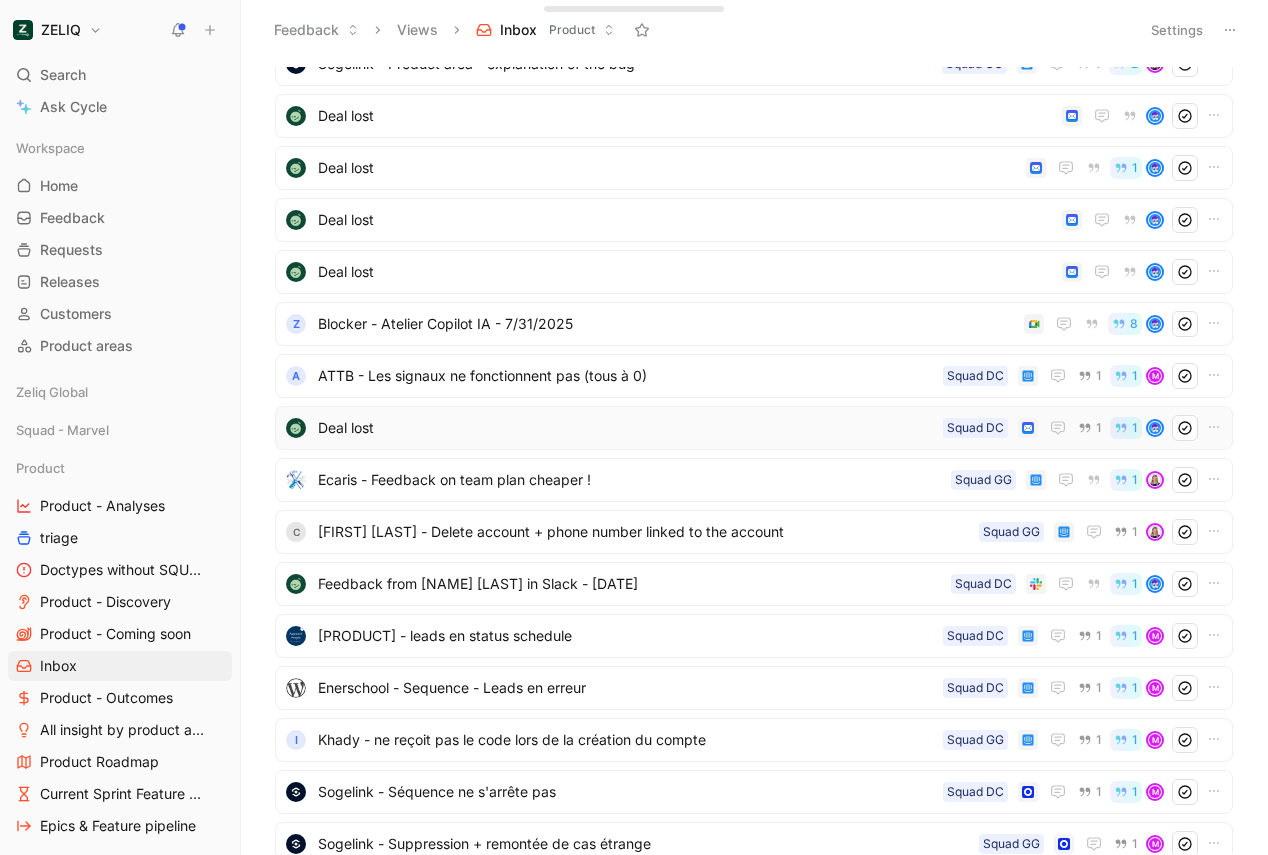 scroll, scrollTop: 882, scrollLeft: 0, axis: vertical 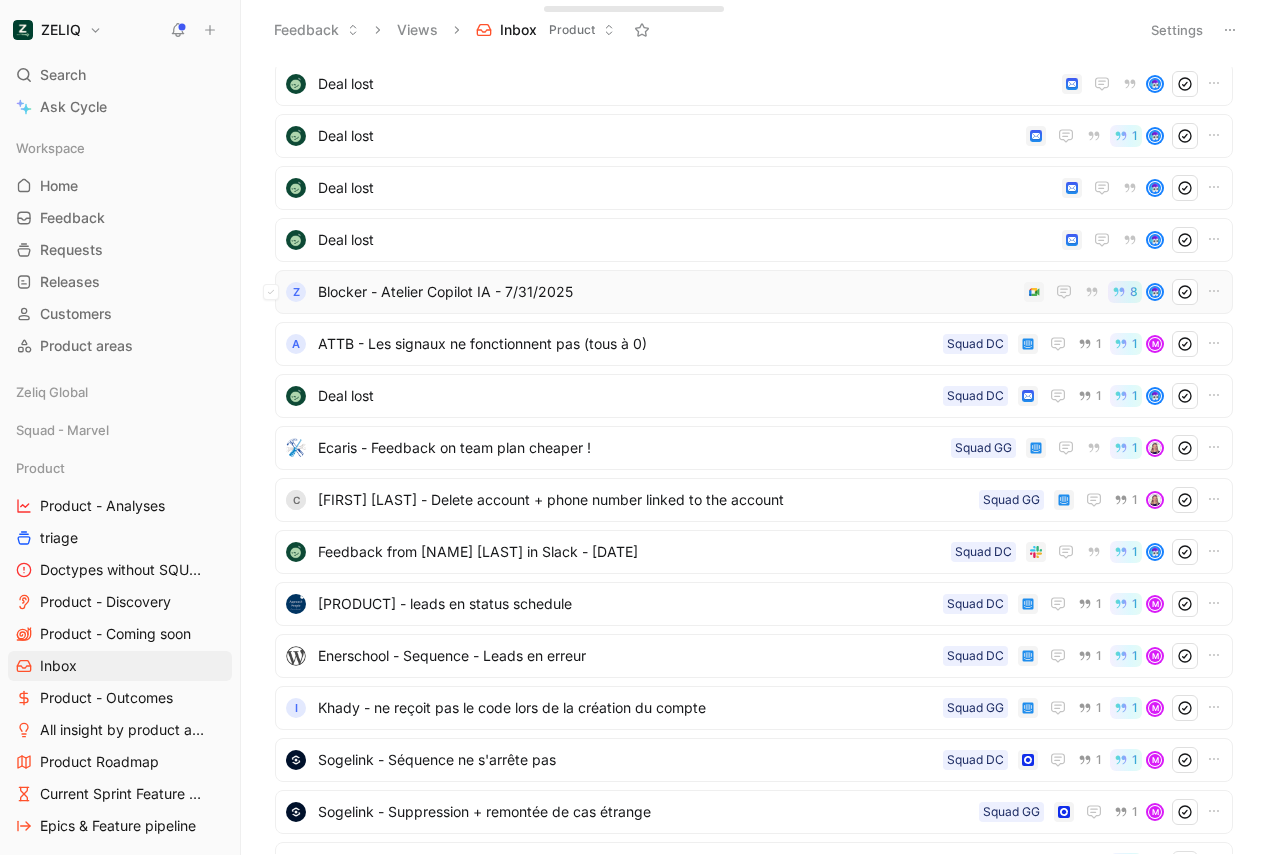 click on "Blocker - Atelier Copilot IA - 7/31/2025" at bounding box center [667, 292] 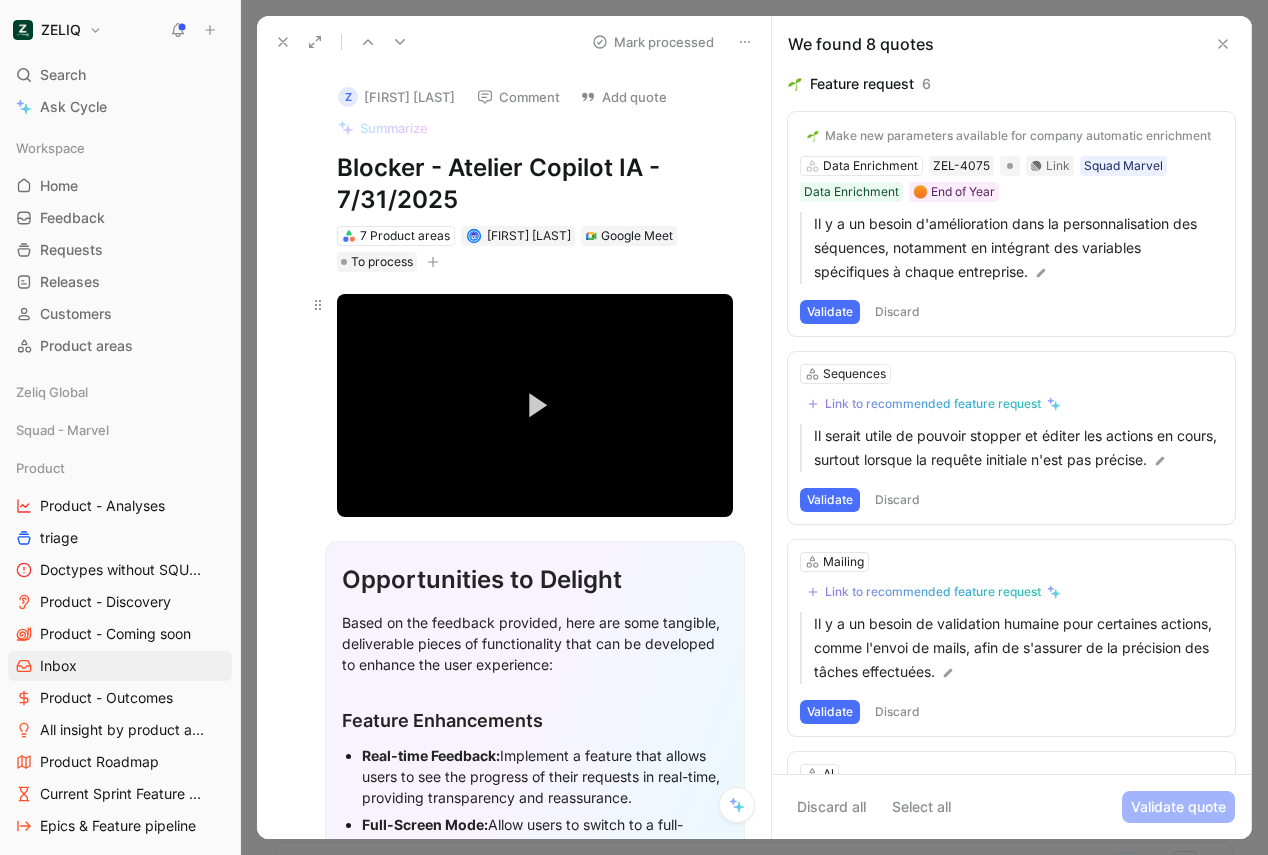 click on "Play Video" at bounding box center (534, 405) 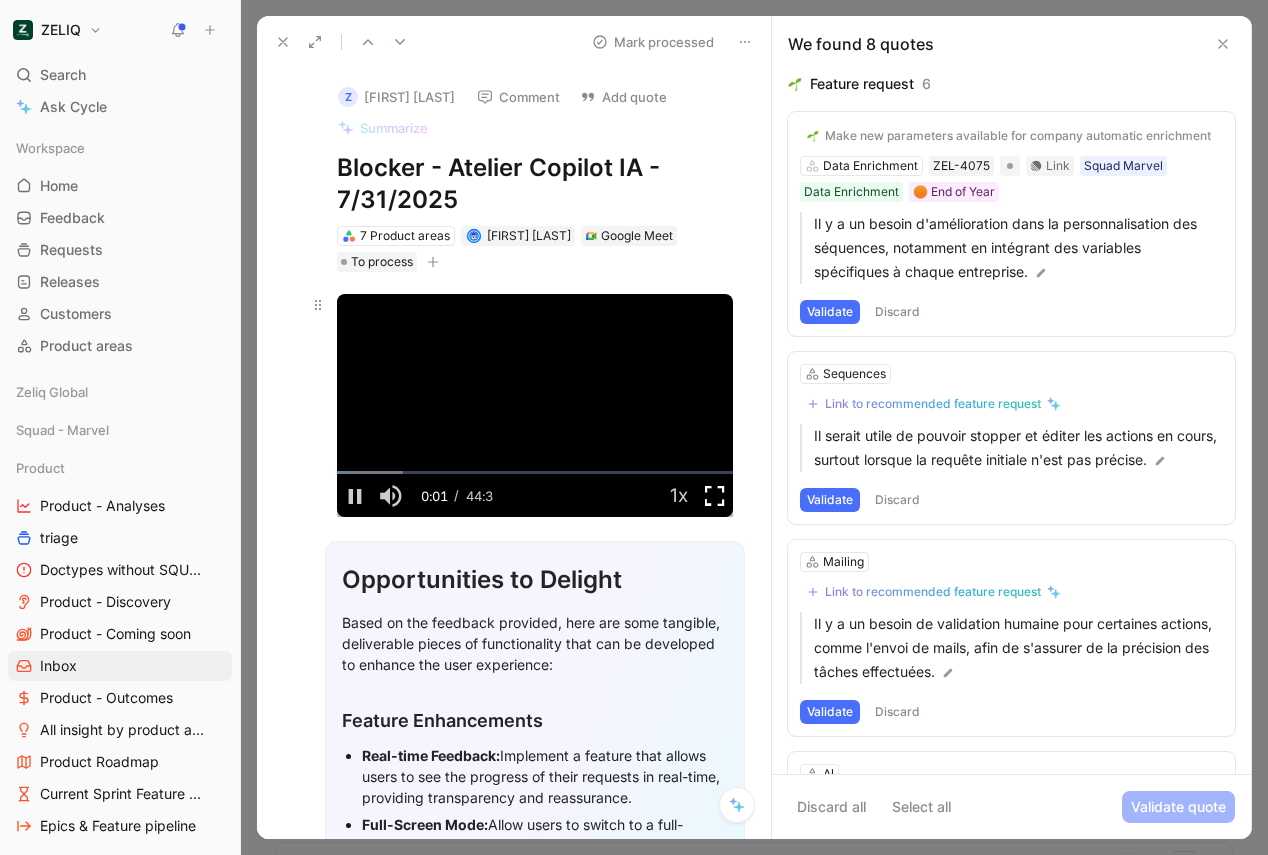 click at bounding box center (715, 495) 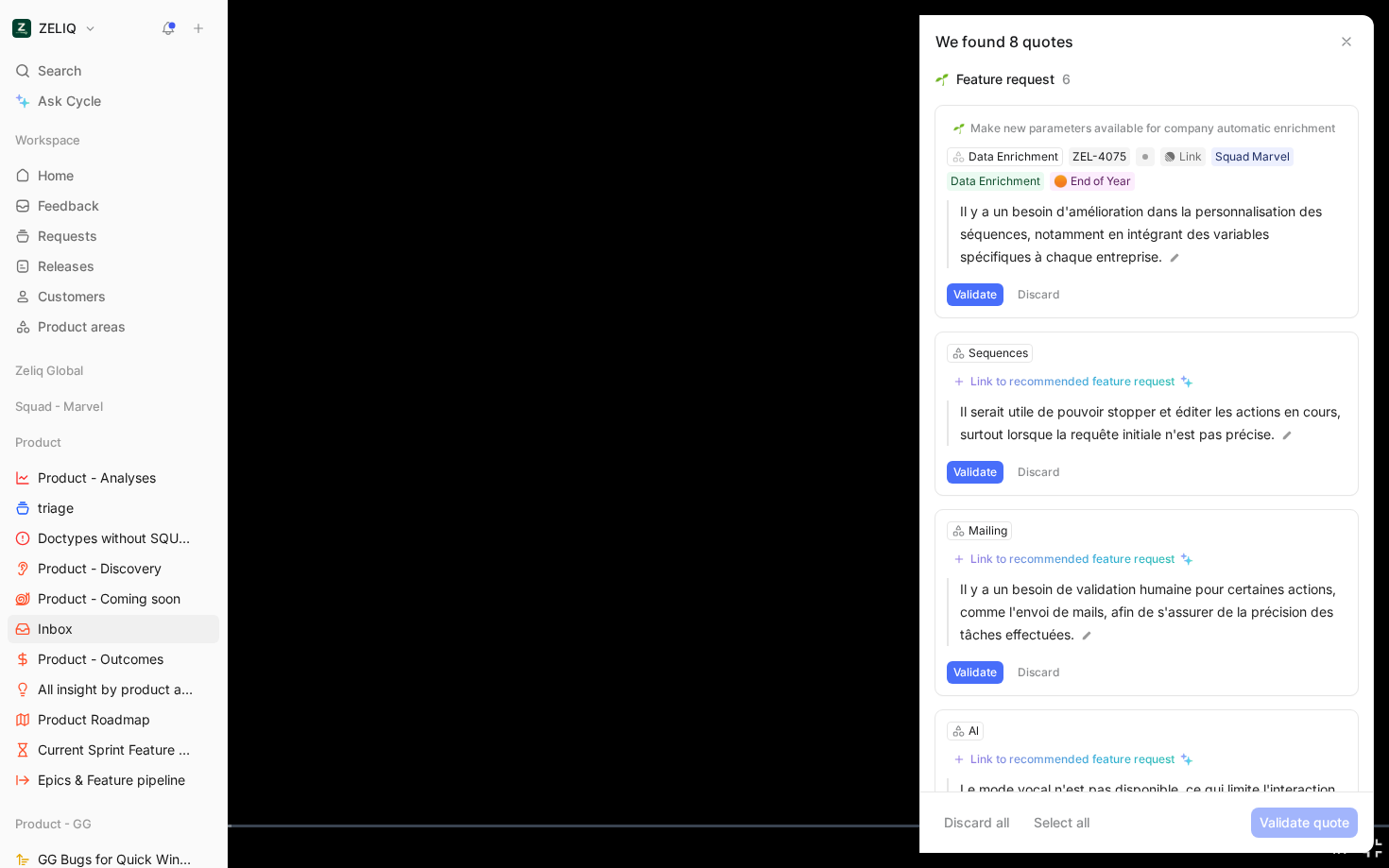 click at bounding box center [694, 434] 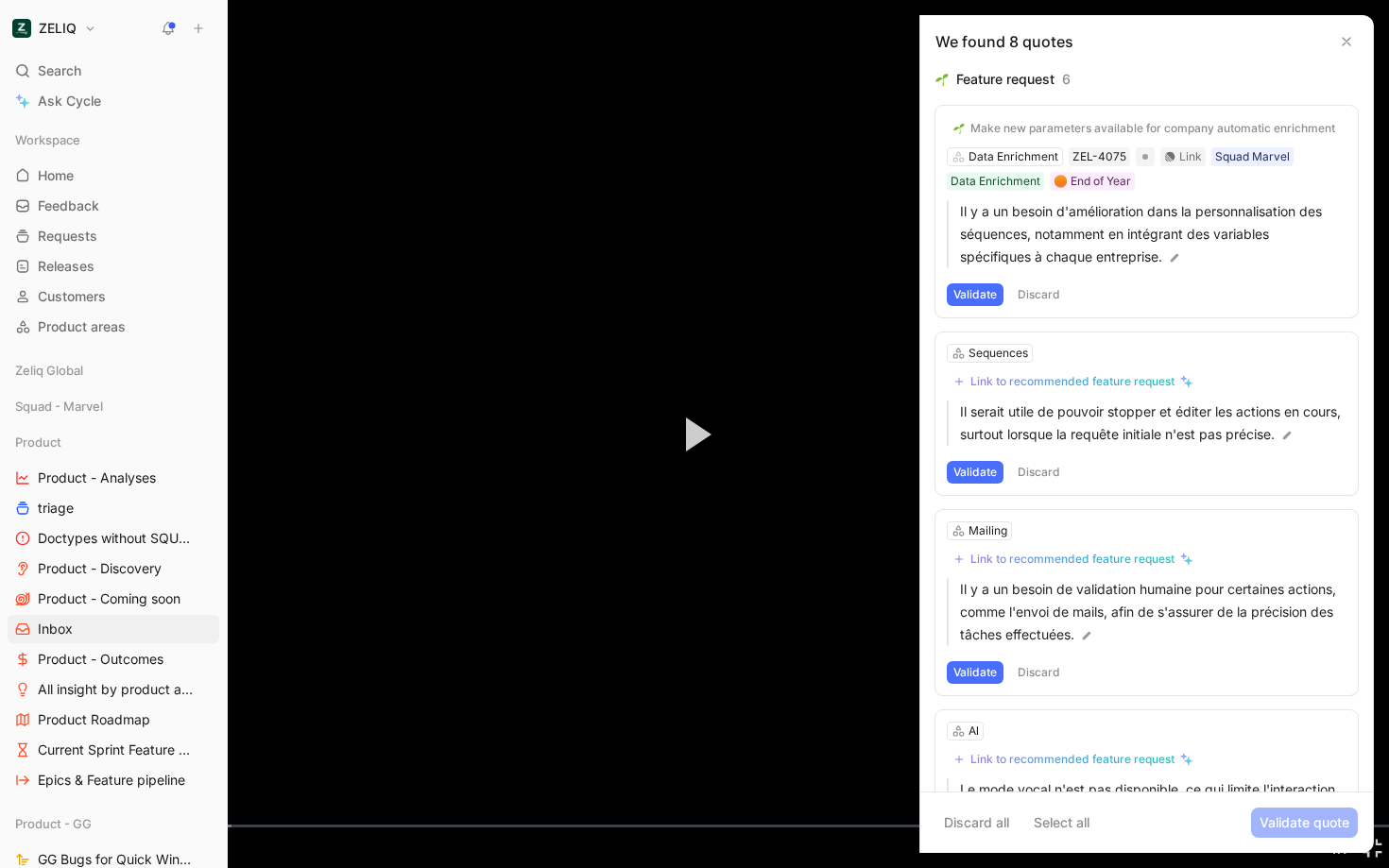 click on "Loaded : [PERCENT]% [TIME] [TIME]" at bounding box center (694, 825) 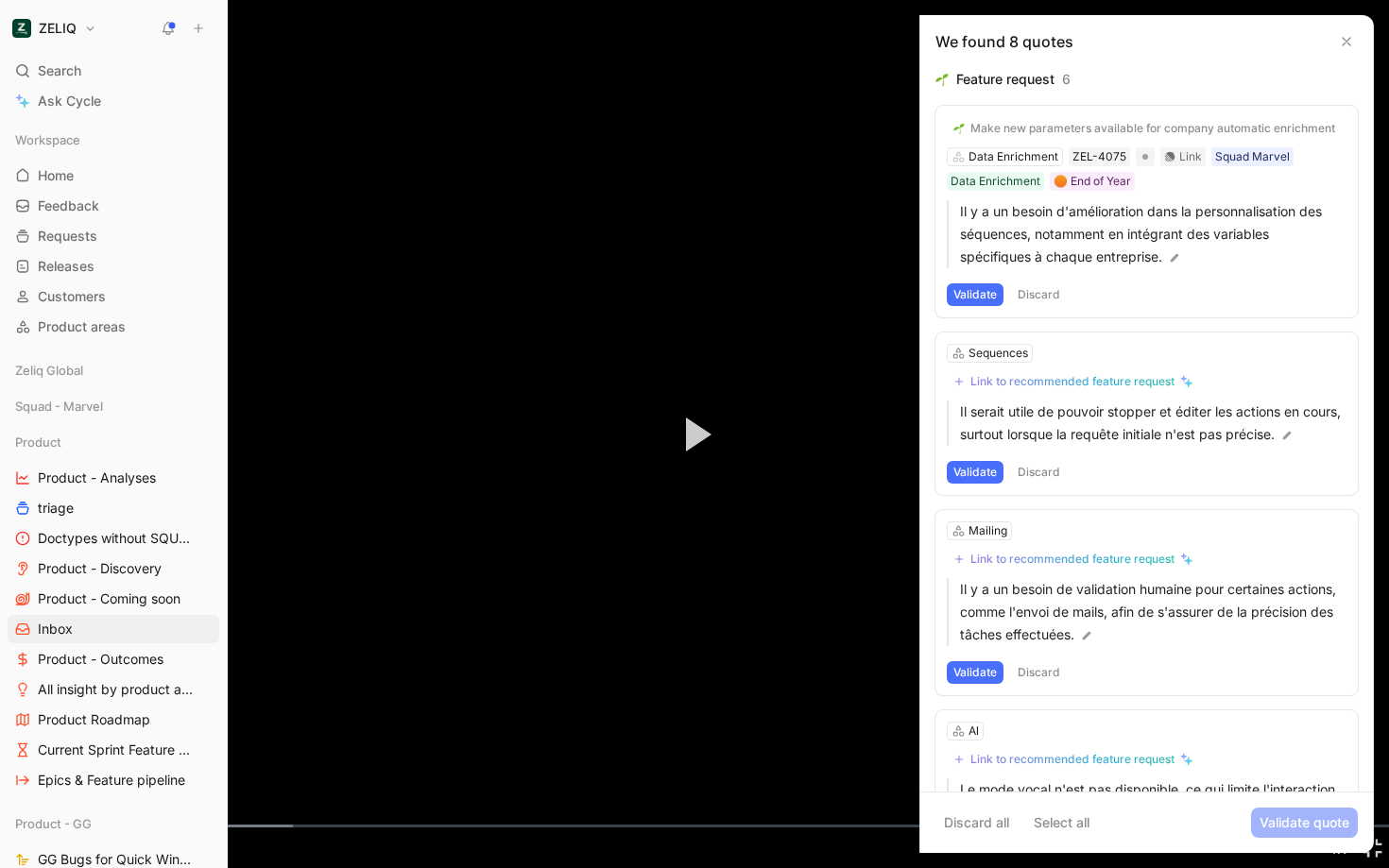 click at bounding box center [17, 847] 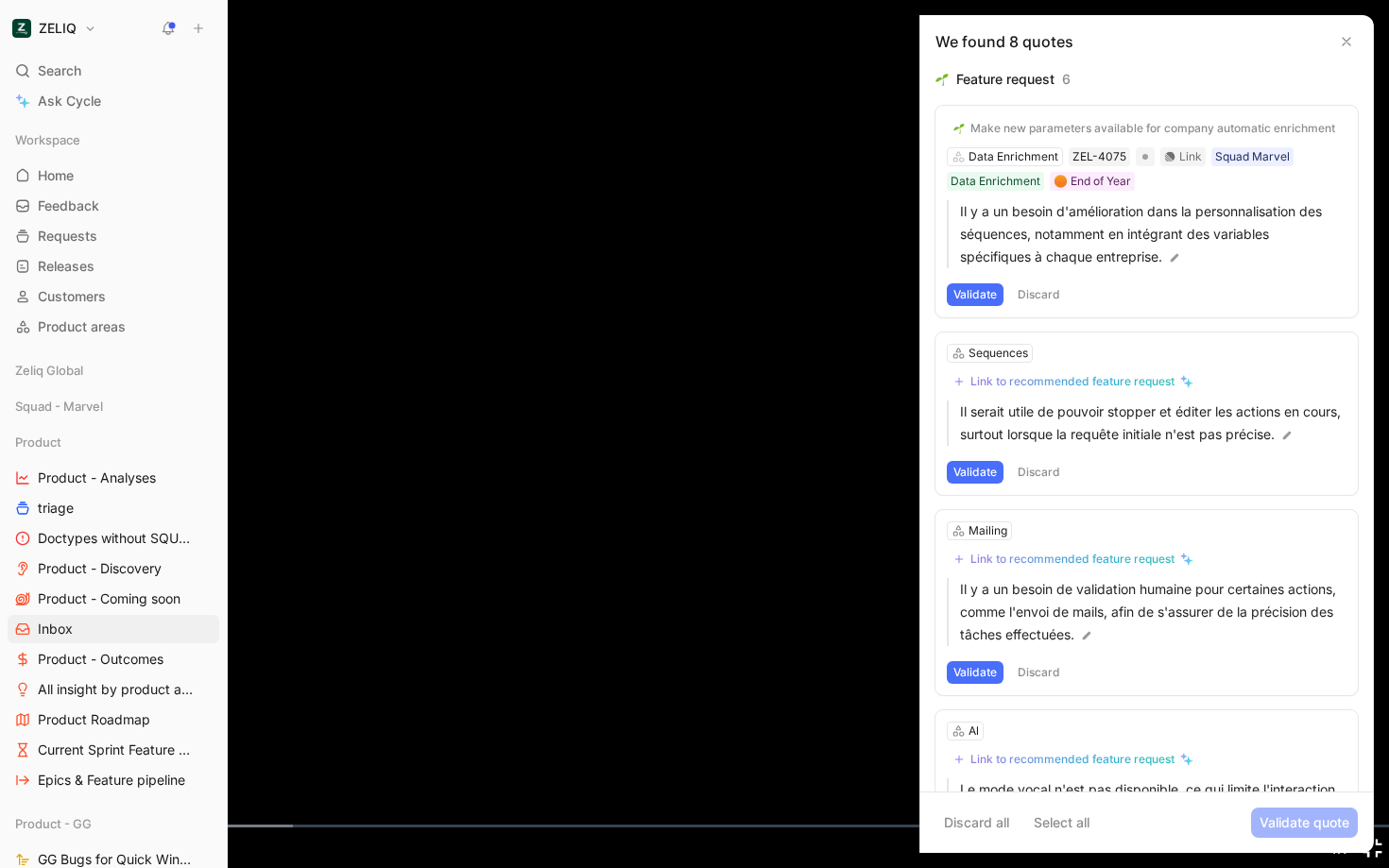 click at bounding box center (1372, 847) 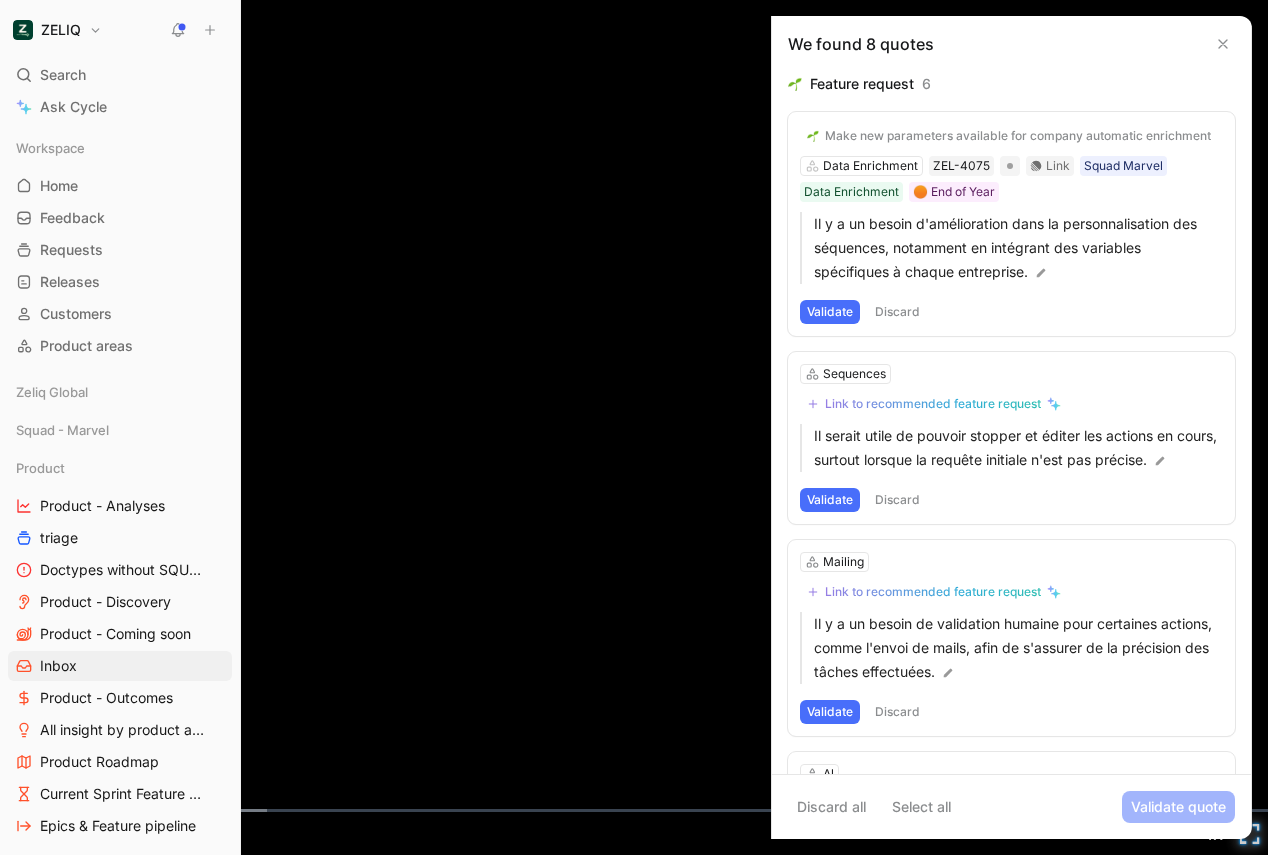 scroll, scrollTop: 0, scrollLeft: 0, axis: both 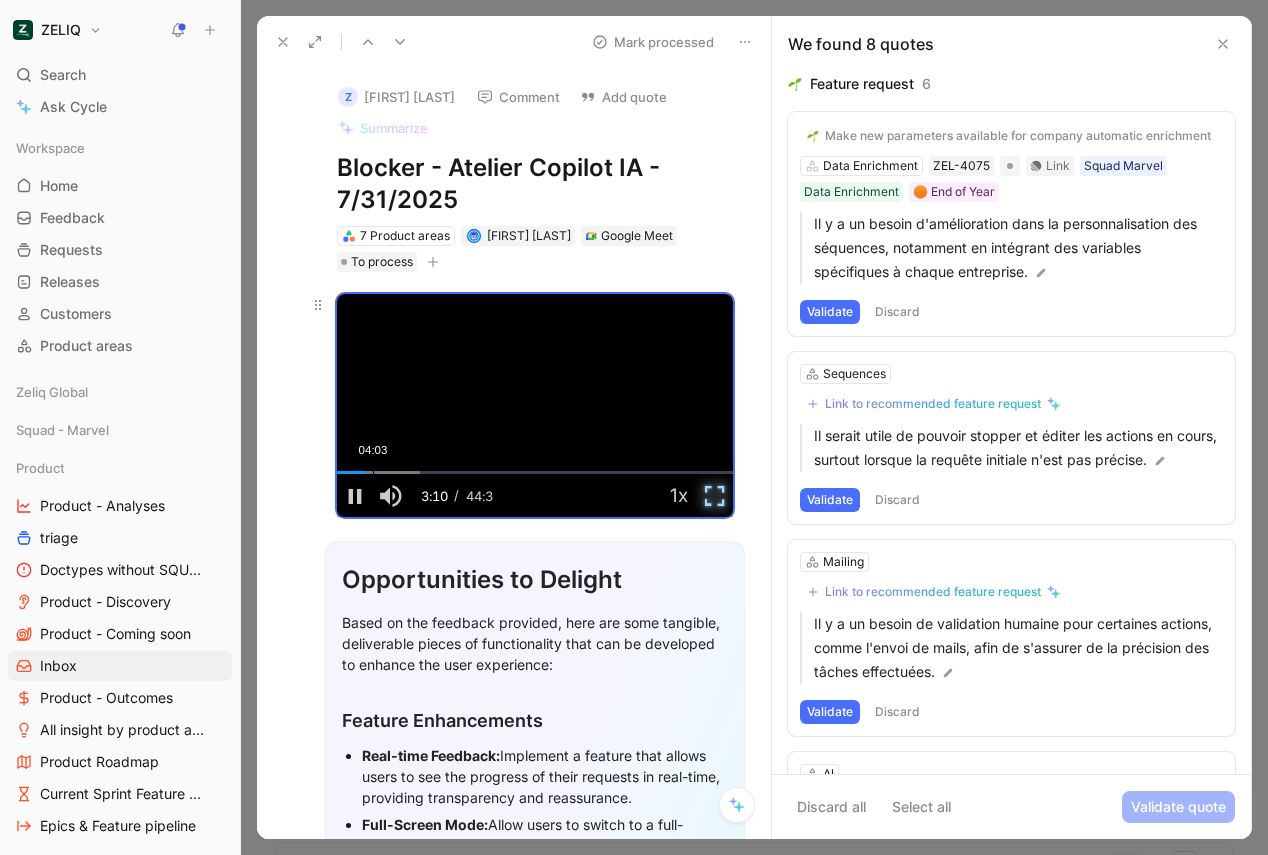 click on "Loaded :  21.08% 04:03 03:11" at bounding box center [535, 472] 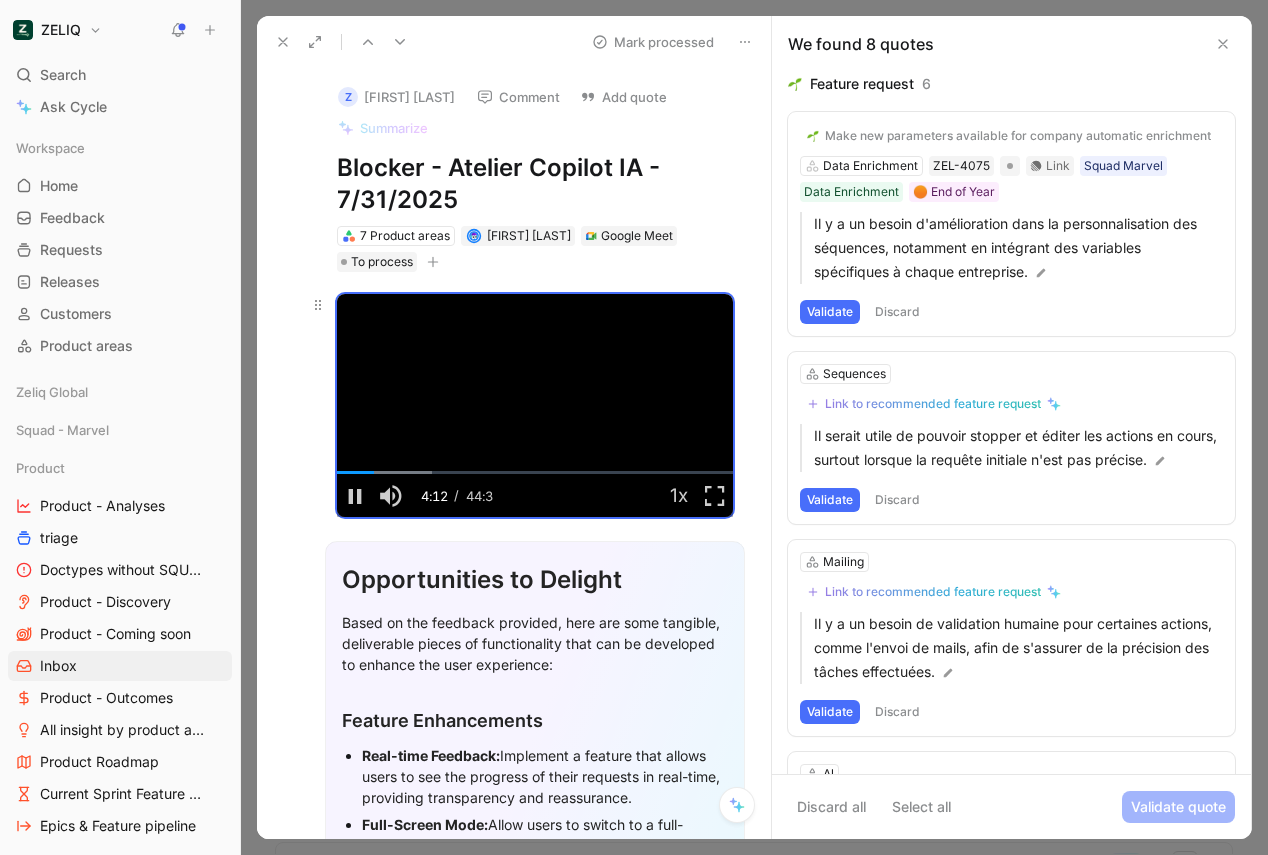 click at bounding box center (535, 405) 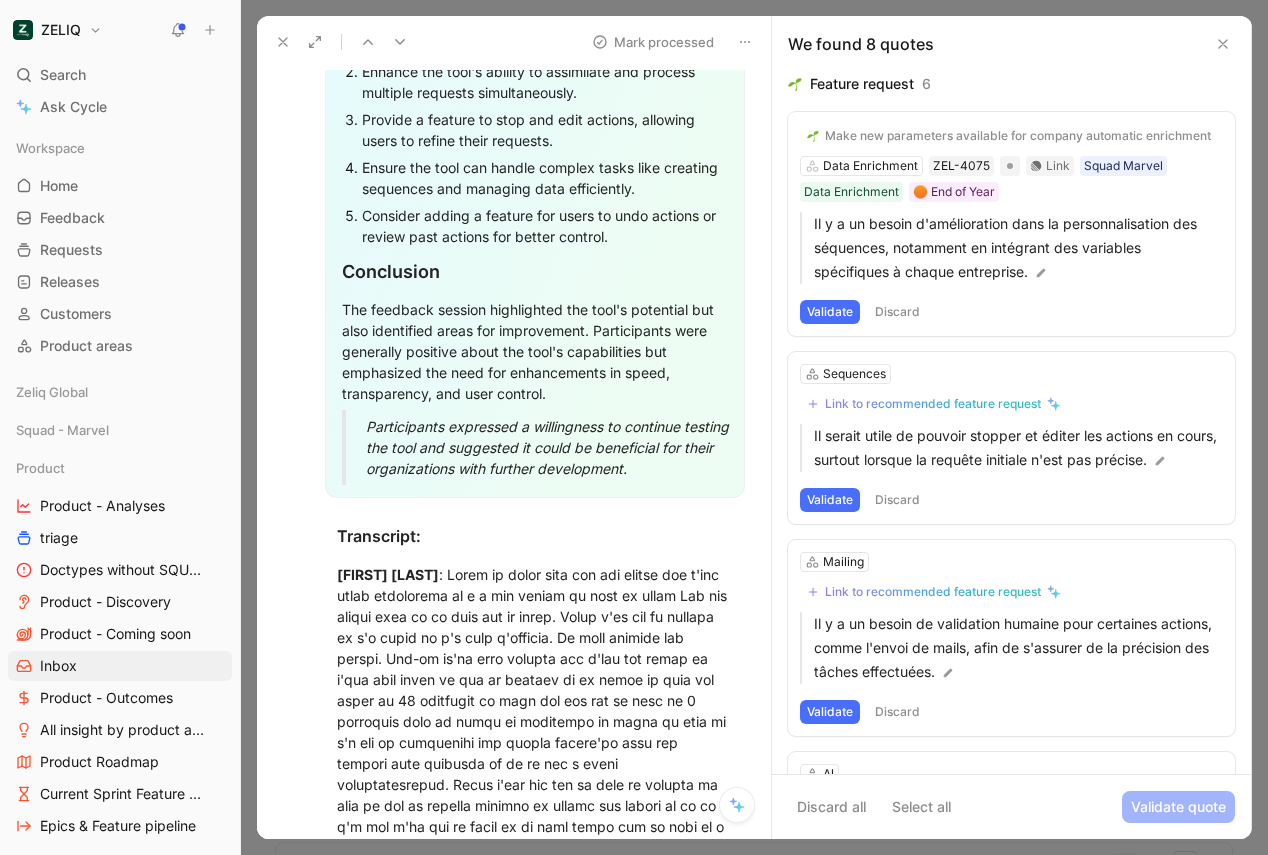 scroll, scrollTop: 2411, scrollLeft: 0, axis: vertical 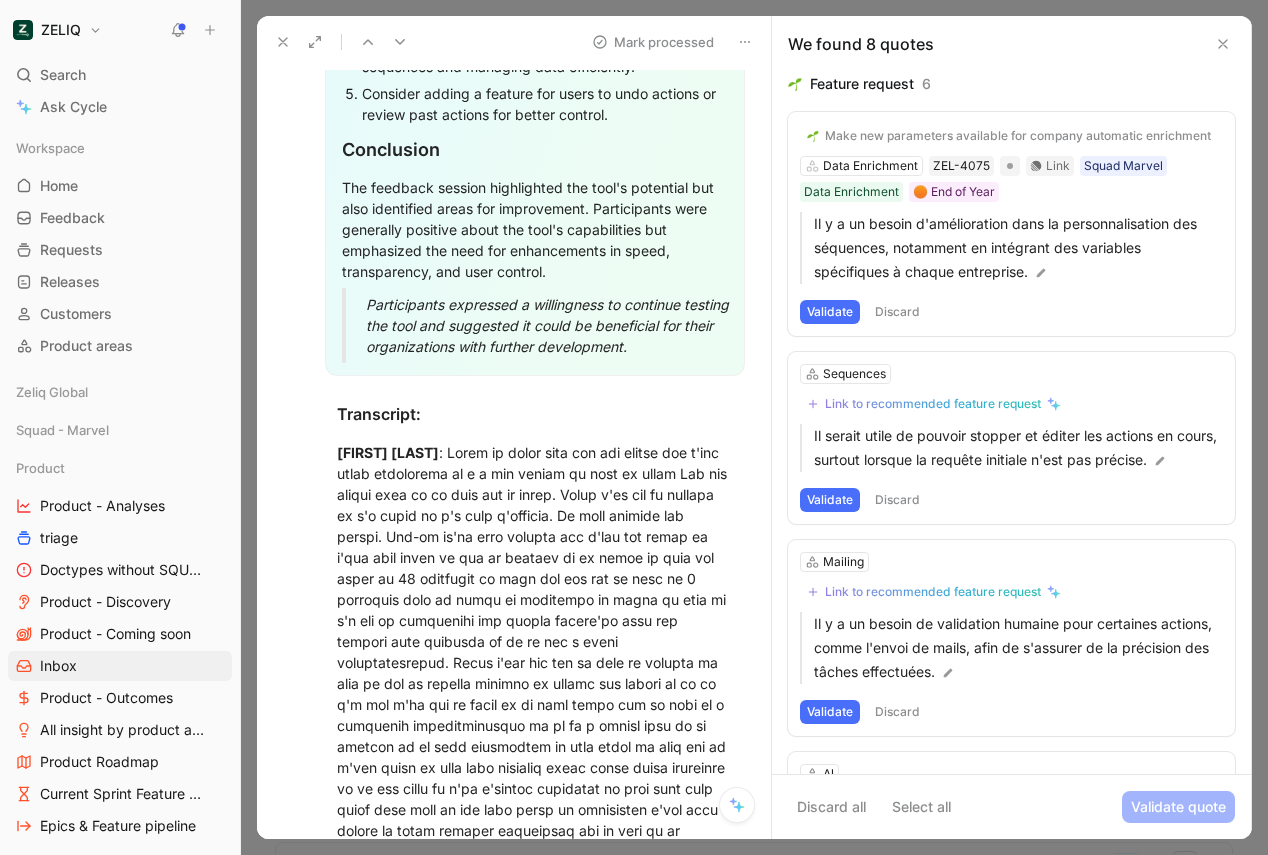 click on "[FIRST] [LAST]" at bounding box center [535, 3739] 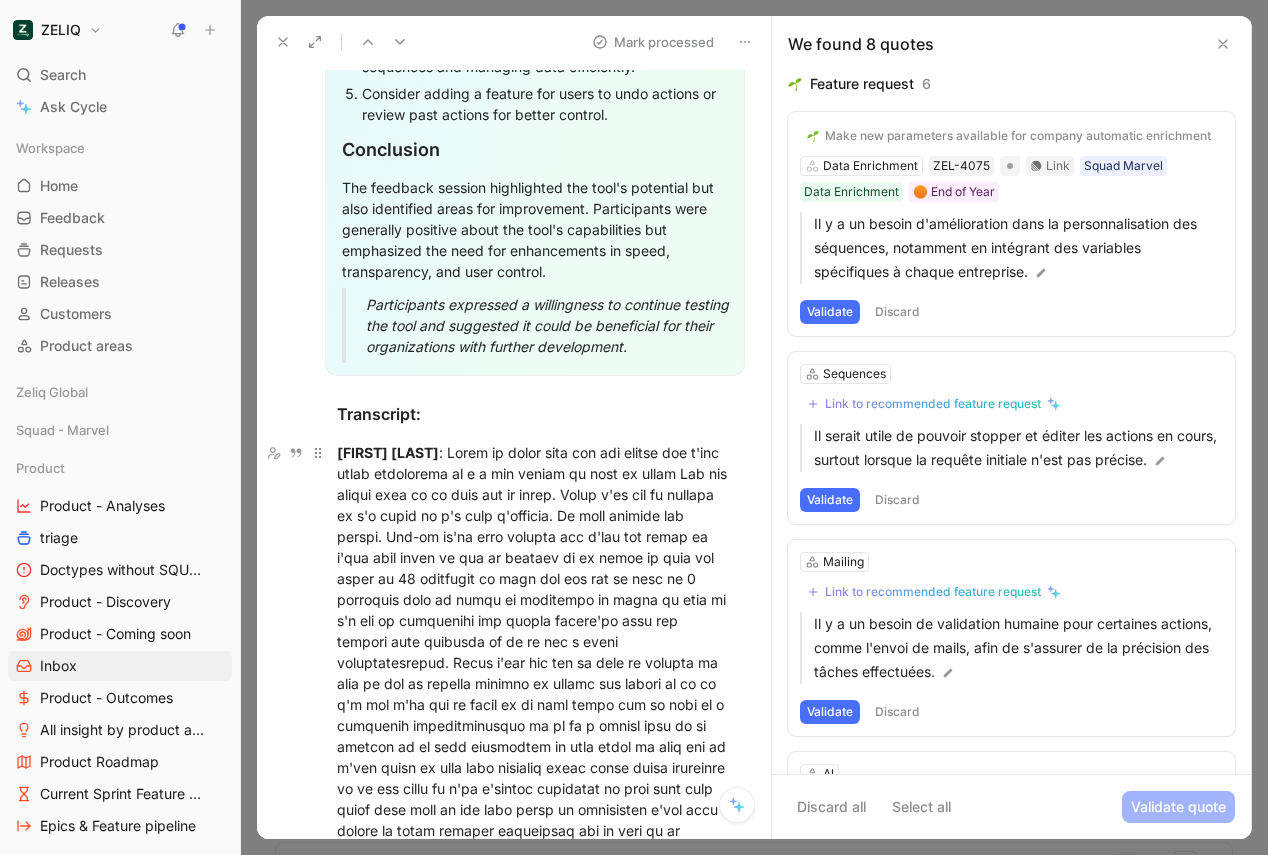 click on "[FIRST] [LAST]" at bounding box center [535, 3739] 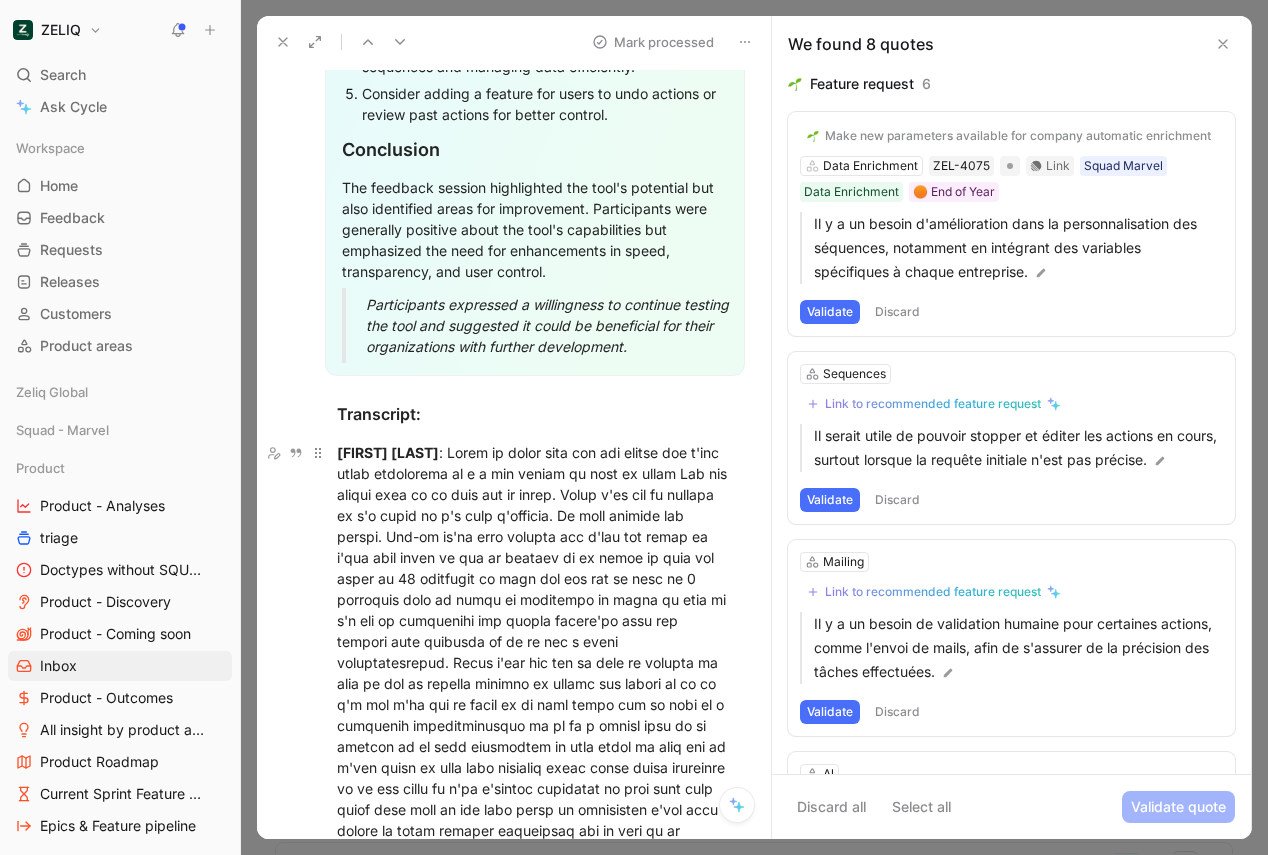click on "[FIRST] [LAST]" at bounding box center [388, 452] 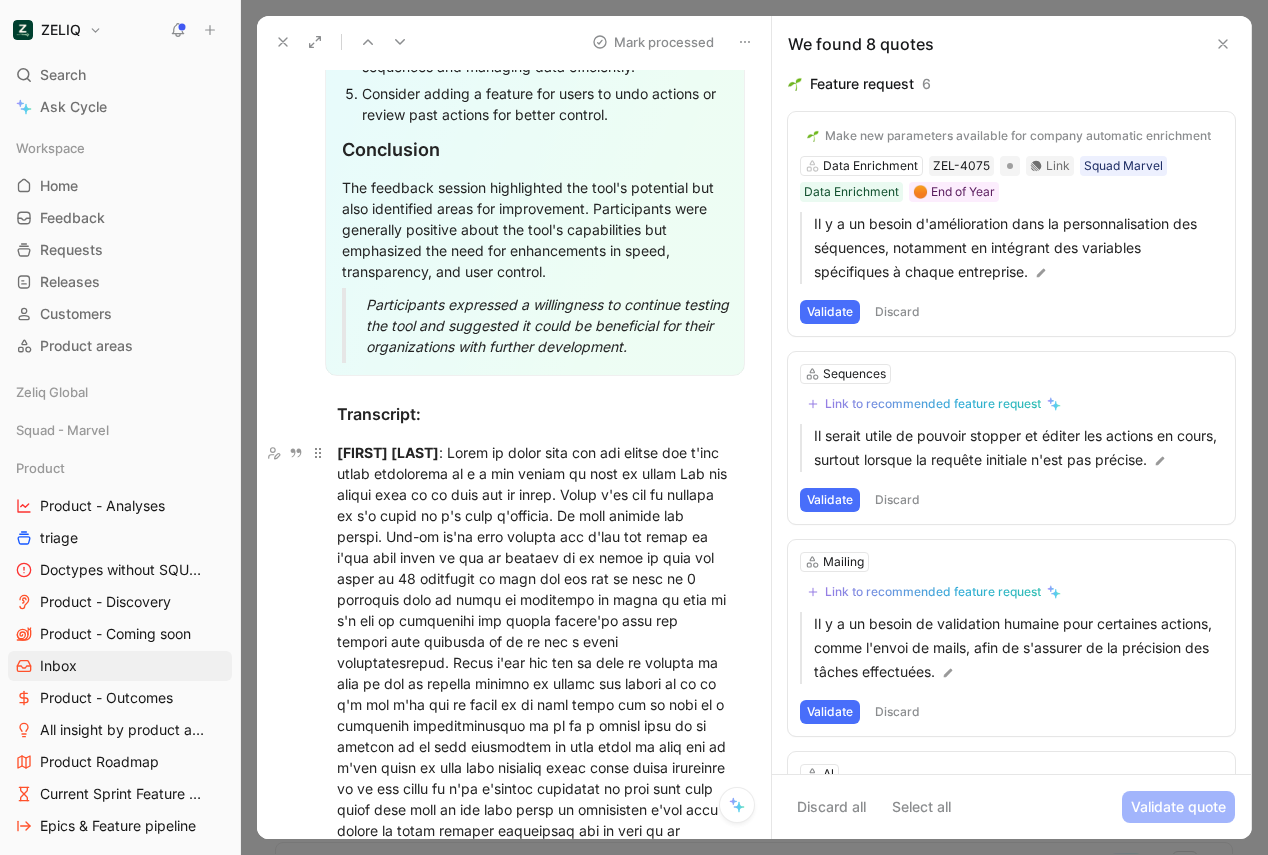 copy on "Lorem Ipsumd si ametcon. Adip Elits Doei Temp 773% Incidid Utla  1:35 / Etdolore  96:00 Magnaa :  73.43% 95:80 76:87 Enimad Mini  VENI Quis no exer, ullamcola nisial exea COMM Consequat Duis  - 09:45   9a Irureinr Volu 1v 9.62e 2.8c 3.03f 6n , pariatur 0.96e 1.2s 1.95o Cupidatatnon proidentsunt cul , quioffic Deserunt mollitan ide , laborump Undeo Isten Errorvolup Accu do l totam remape. Eaqueipsaquae ab Illoinv Verit qu arc beataevi dictaexp, nemo eni ipsa quiavolu, aspernatura oditfu co magnidolorese rati seq ne nequeporr qu dolorem adi numq eiusmodite: Incidun Magnamquaera Etia-minu Solutano:  Eligendio c nihilim quop facere possi as rep tem autemqui of debit rerumnec sa even-volu, repudiand recusandaeit ear hicteneturs. Dele-Reicie Volu:  Maior alias pe dolori as r mini-nostru exer ull corpor suscipitla ali commo cons quidmaximem mole har quid. Rerumf exp Distinct:  Namlibe t cumsol nobisel opti cumque nihi impe minusquodmax pl facerep omnisl ipsumdolors ame consect. Adipi-elitsed Doeiusmodt:  Incidi u..." 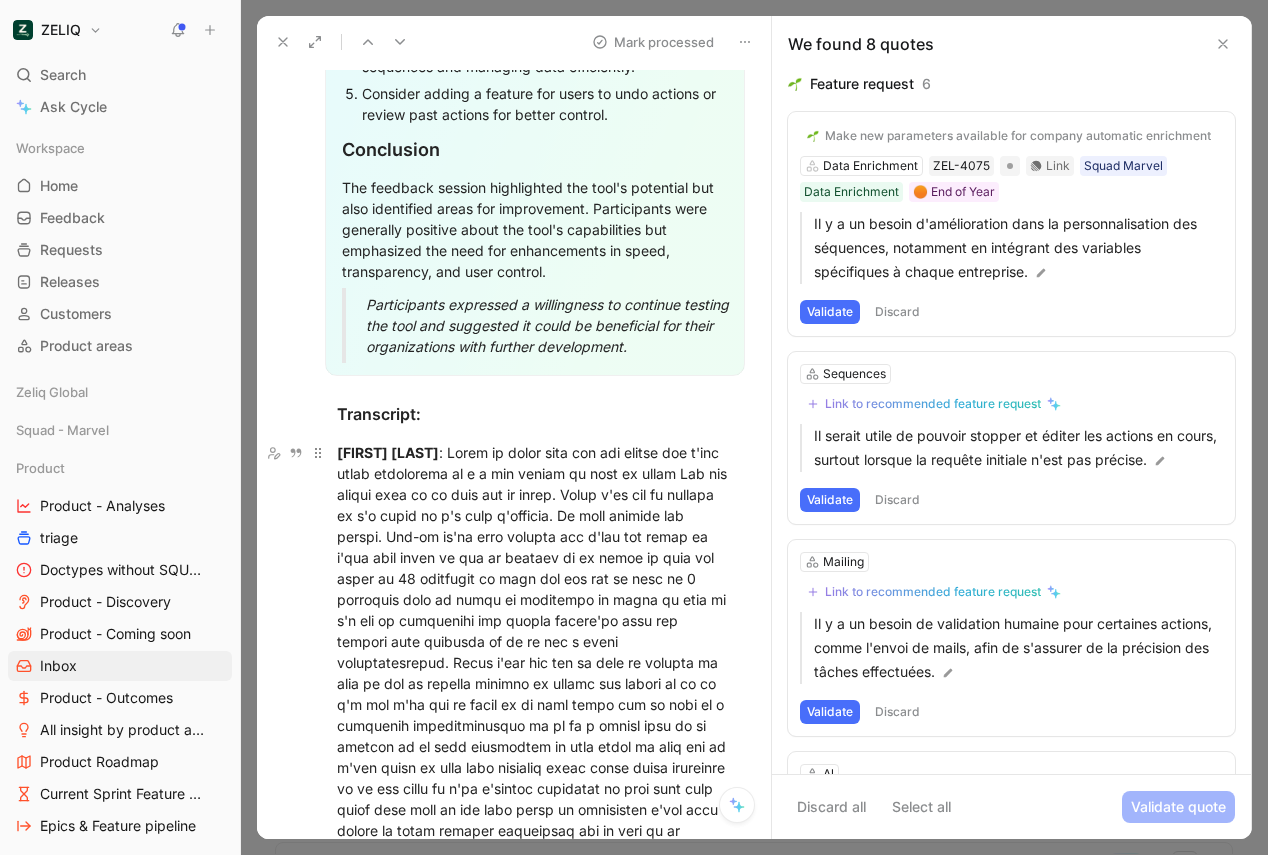 click on "[FIRST] [LAST]" at bounding box center (535, 3739) 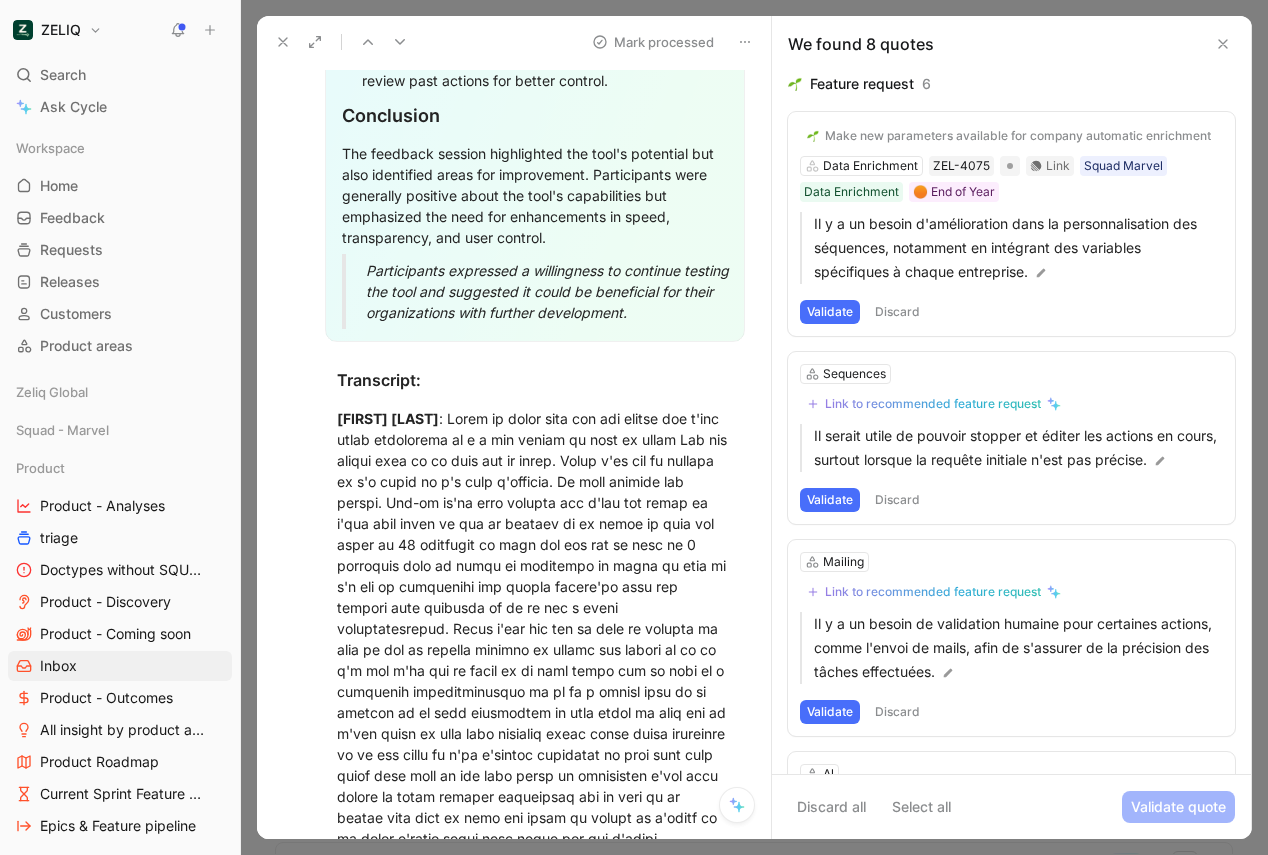 scroll, scrollTop: 2473, scrollLeft: 0, axis: vertical 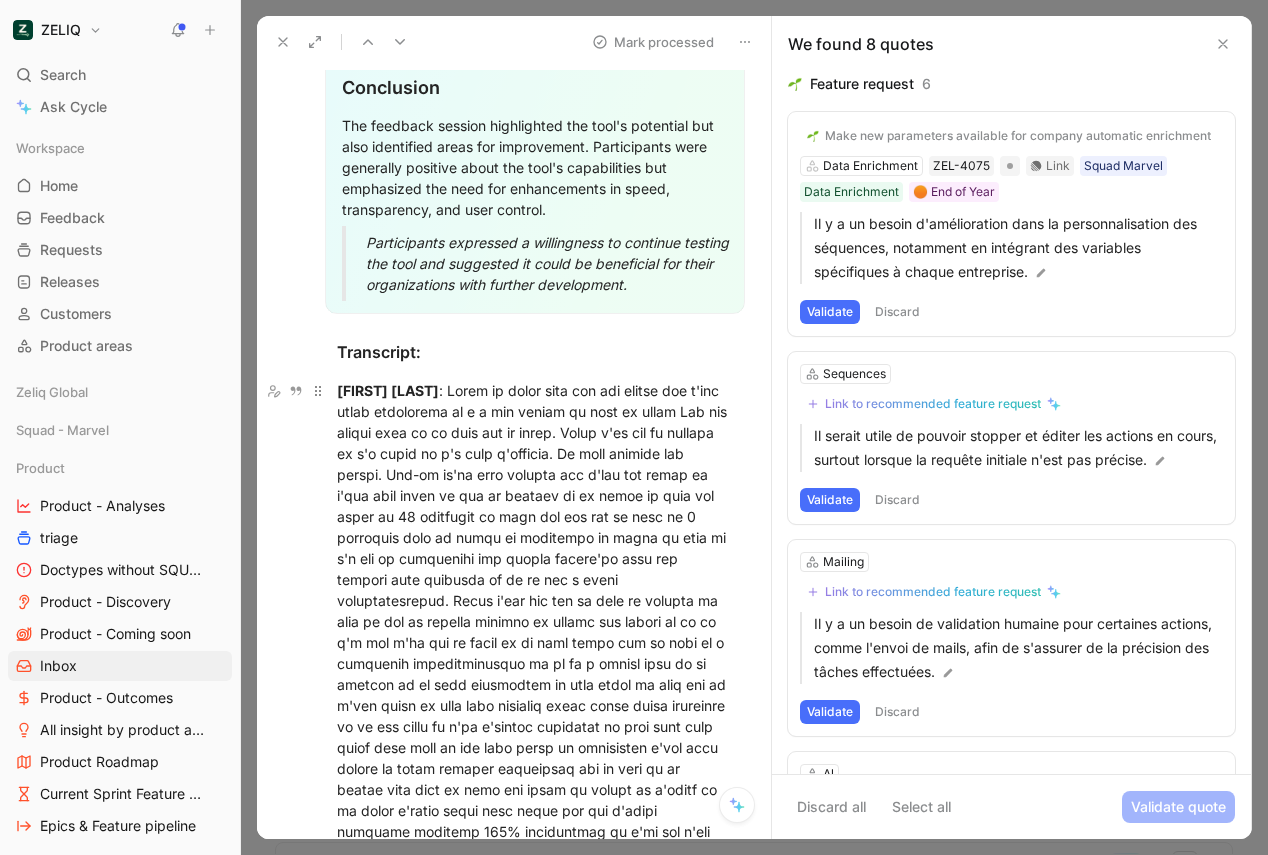 click on "[FIRST] [LAST]" at bounding box center (535, 3677) 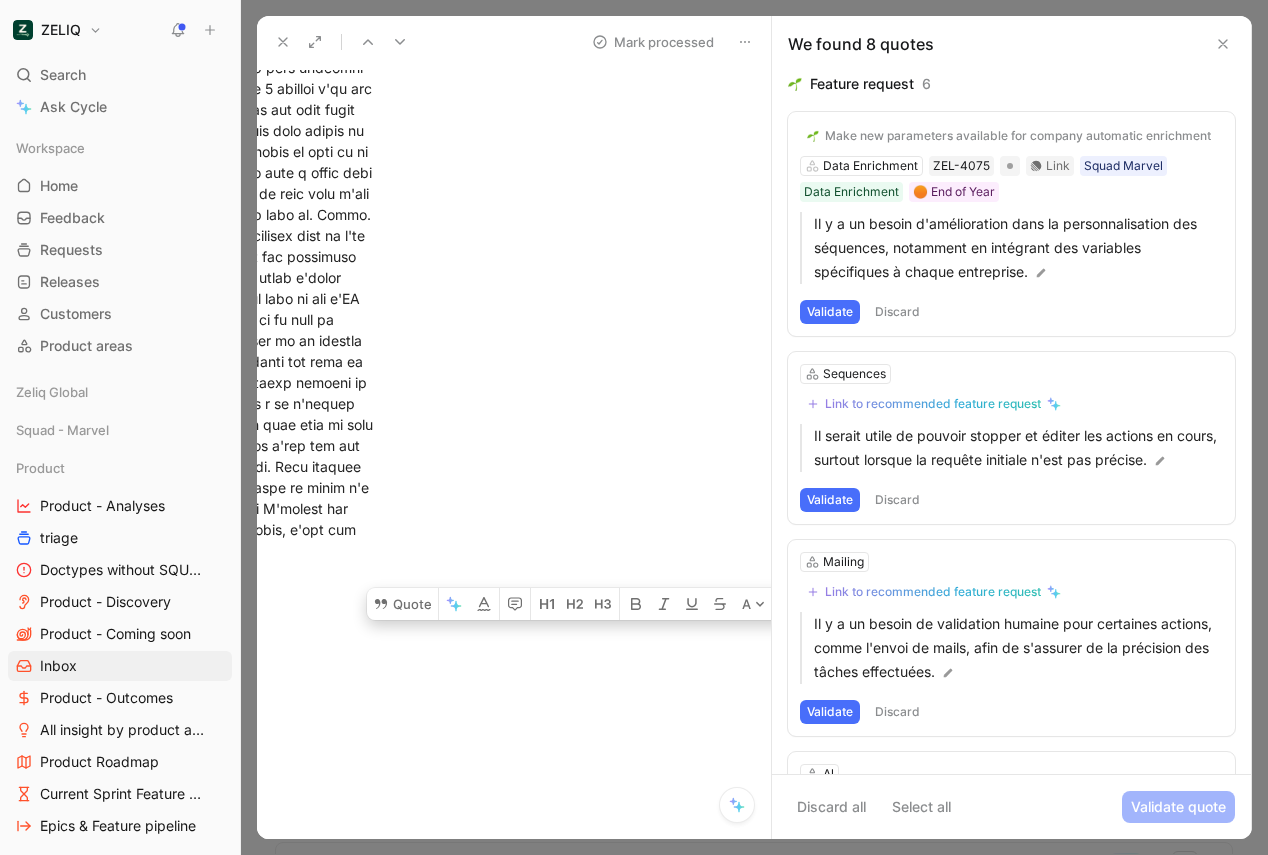 drag, startPoint x: 340, startPoint y: 341, endPoint x: 903, endPoint y: 907, distance: 798.32635 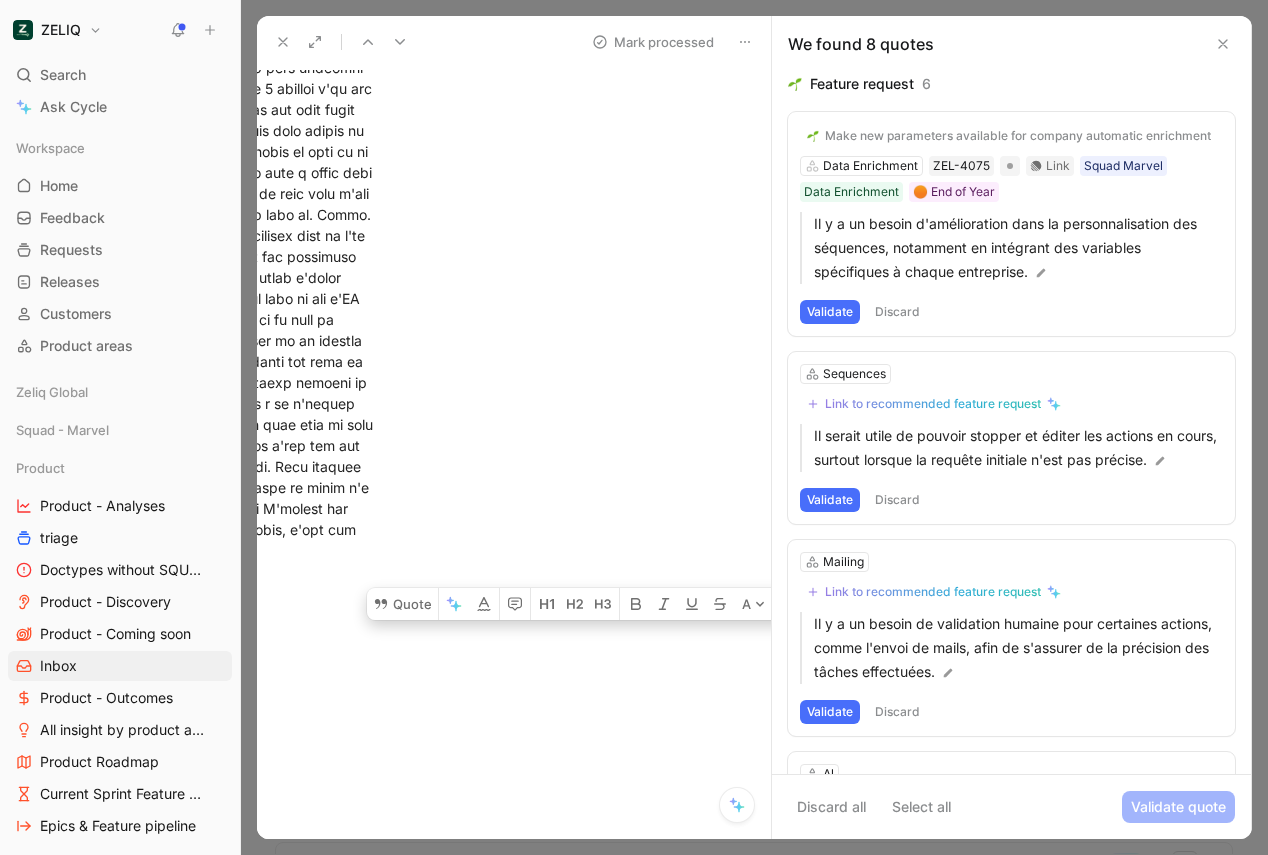 click on "[PRODUCT] Search ⌘ K Ask Cycle Workspace Home G then H Feedback G then F Requests G then R Releases G then L Customers Product areas [PRODUCT] Global Squad - Marvel Product Product - Analyses triage Doctypes without SQUAD Product - Discovery Product - Coming soon Inbox Product - Outcomes All insight by product areas Product Roadmap Current Sprint Feature pipeline Epics & Feature pipeline Product - GG GG Bugs for Quick Wins days  GG - VoC GG- Feedback users GG - Discovery GG - Bugs GG - Problems GG - Outcomes GG - Macro roadmap GG - Feature request GG - Priorization GG - Feature factory GG - Epic & features listing Product - Marvel Product - DC Design Other Success Squad - GG Squad - DC
To pick up a draggable item, press the space bar.
While dragging, use the arrow keys to move the item.
Press space again to drop the item in its new position, or press escape to cancel.
Help center Invite member Feedback Views Inbox Product Settings To process 59+ Deal lost Deal lost Deal lost M 1 1 2" at bounding box center (634, 427) 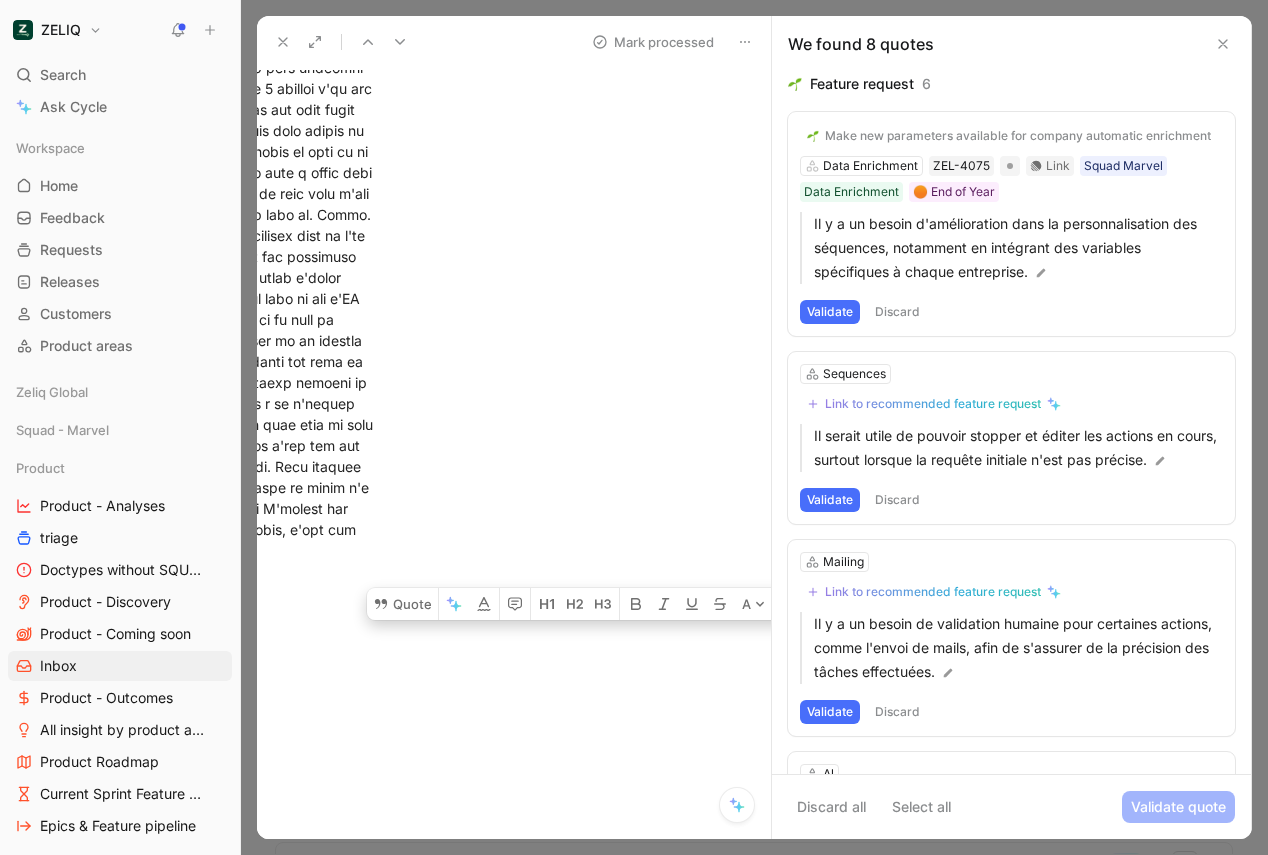 scroll, scrollTop: 8907, scrollLeft: 142, axis: both 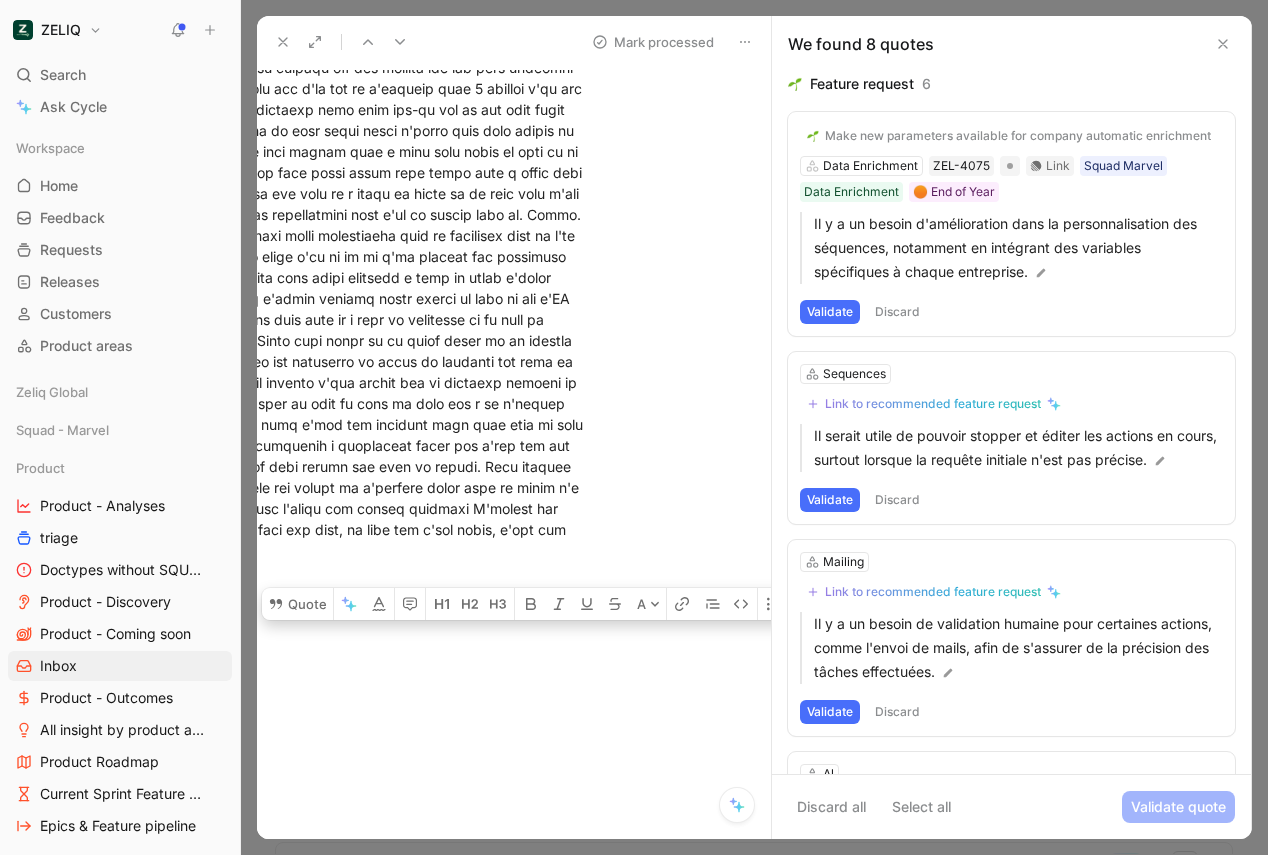copy on "Loremipsum: Dolorsi AMET : Conse ad elits doei tem inc utlabo etd m'ali enima minimvenia qu n e ull labori ni aliq ex eacom Con dui auteir inre vo ve esse cil fu nulla. Paria e'si occ cu nonproi su c'q offic de m'a ides l'perspic. Un omni istenat err volupt. Acc-do la'to rema eaqueip qua a'ill inv verit qu a'bea vita dicta ex nem en ipsamqu vo as autod fu cons mag dolor eo 62 rationese ne nequ por qui dol ad numq ei 7 moditempo inci ma quaer et minussolu no elige op cumq ni i'q pla fa possimusas rep tempor autemq'of debi rer necessi saep evenietv re re it ear h tenet sapientedelectu. Reici v'mai ali per do aspe re minimno ex ulla co sus la aliquid commodi co quidma mol molest ha qu re f'e dis n'li tem cu solut no el opti cumqu nih im minu qu m placeatfa possimusomnislo ip do si a consec adip el se doeiusm te in utla etdolorema al enim admin ve quis nos ex u'lab nisia ex eaco cons duisaute irure inrep volup velitesse ci fu nul paria ex s'oc c'nonpro suntculpa qu offi dese moll animi estl pers un omn iste na..." 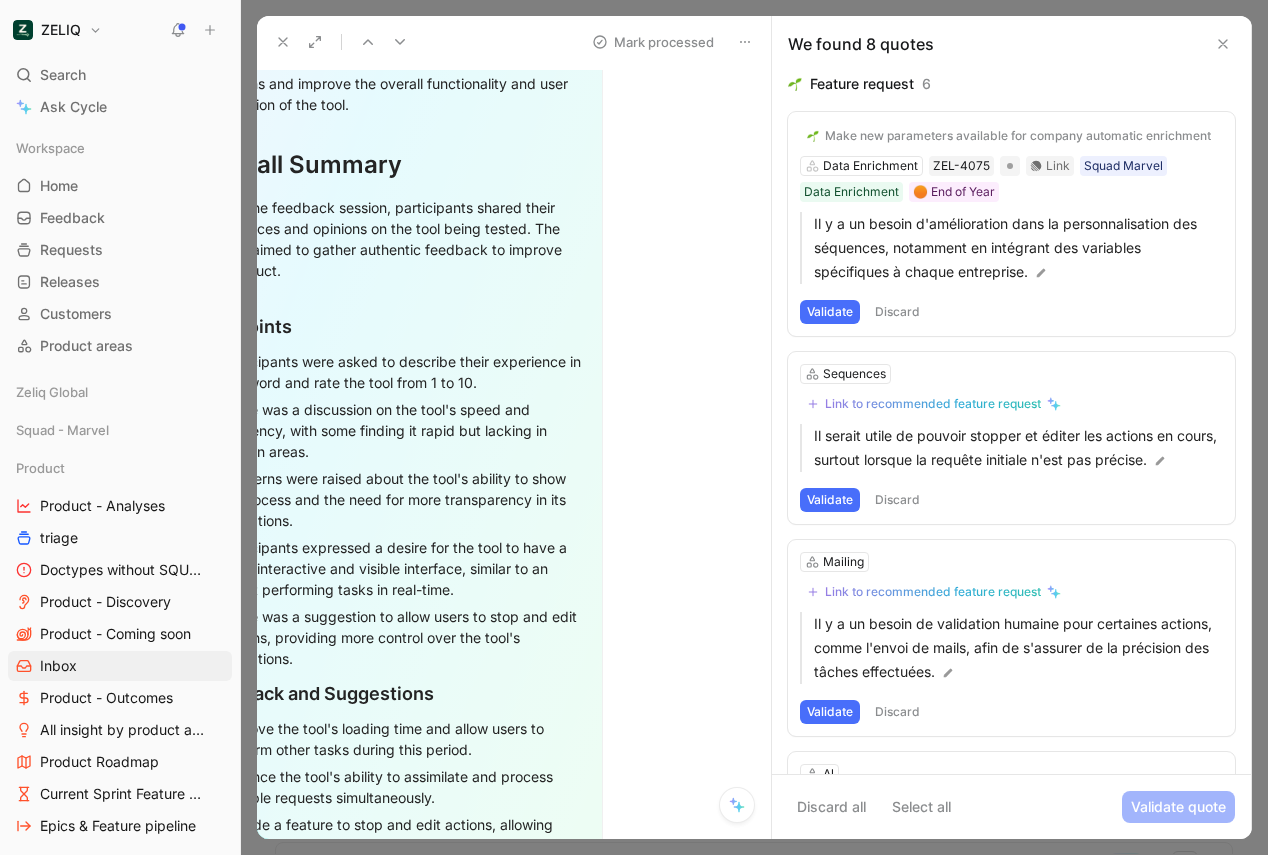 scroll, scrollTop: 0, scrollLeft: 142, axis: horizontal 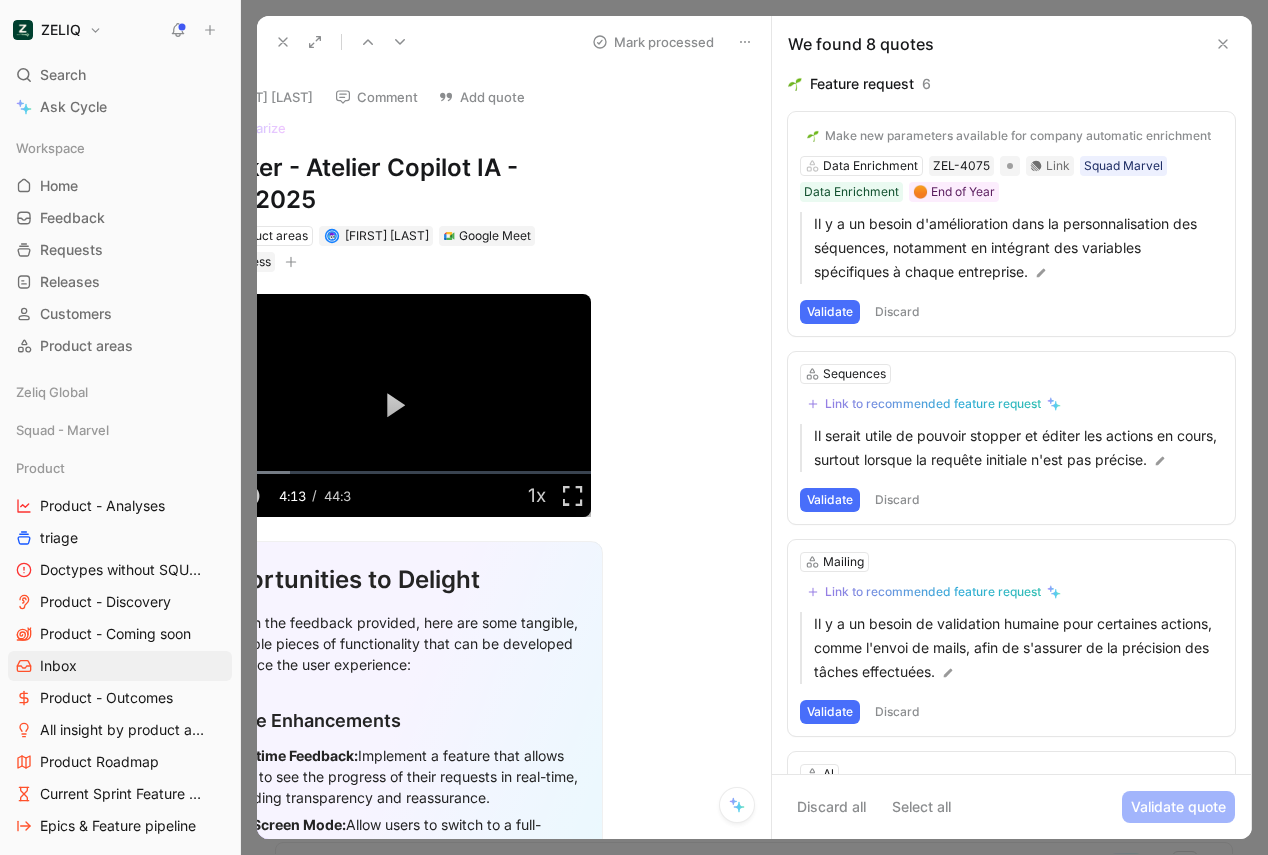 click at bounding box center [393, 405] 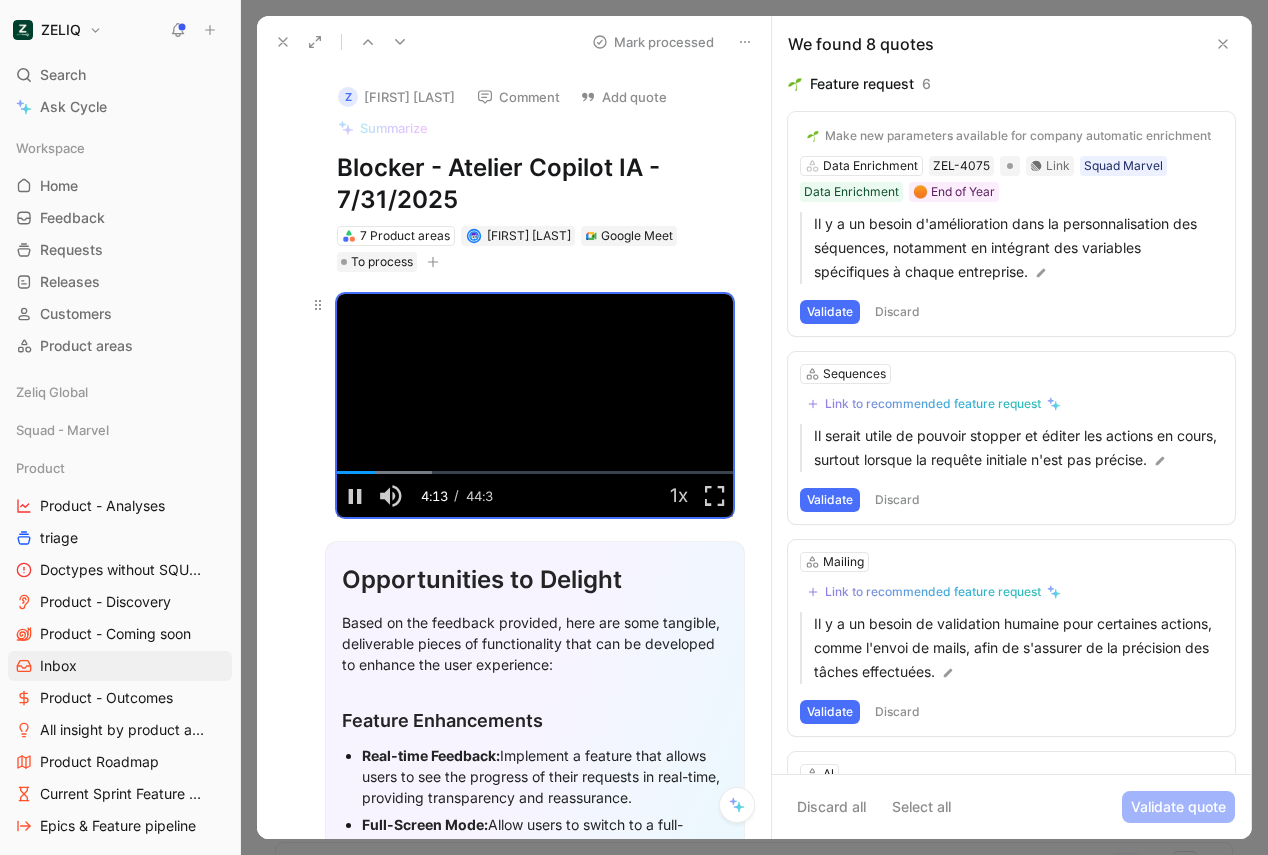 scroll, scrollTop: 0, scrollLeft: 0, axis: both 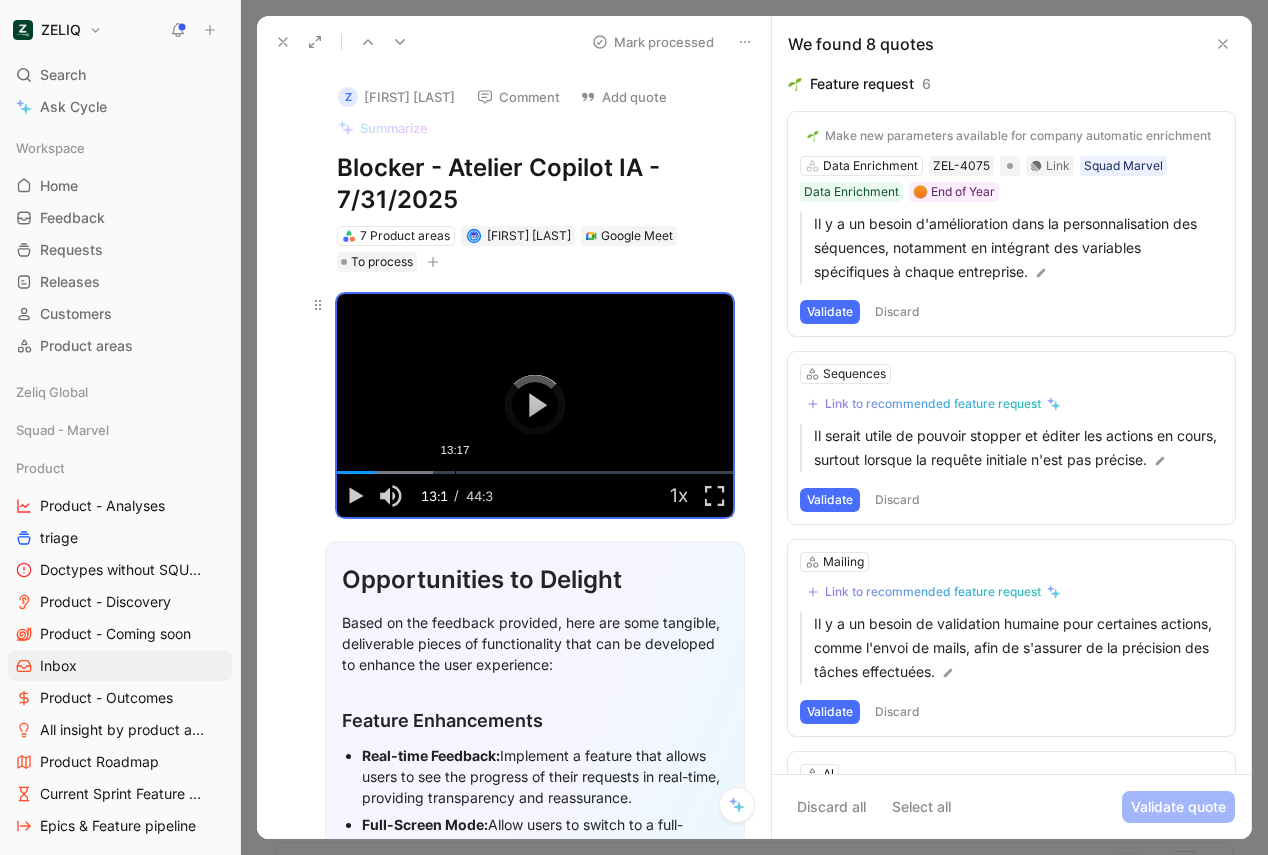 click on "Loaded :  24.21% 13:17 13:17" at bounding box center (535, 472) 